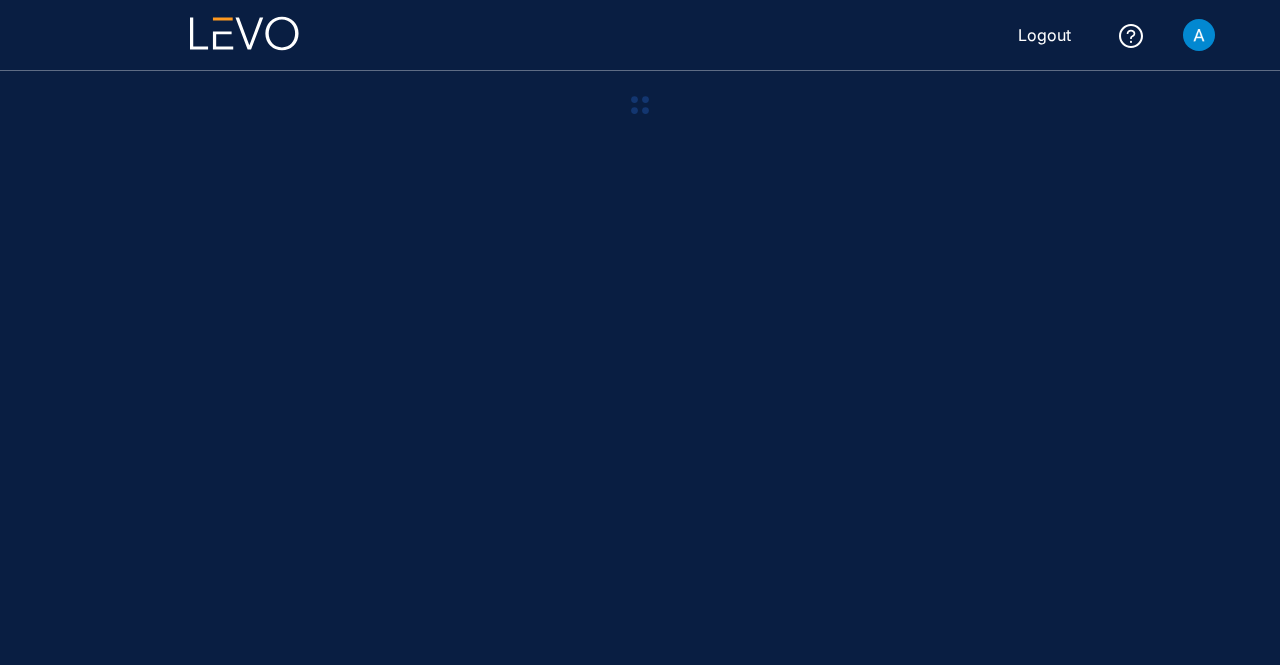 scroll, scrollTop: 0, scrollLeft: 0, axis: both 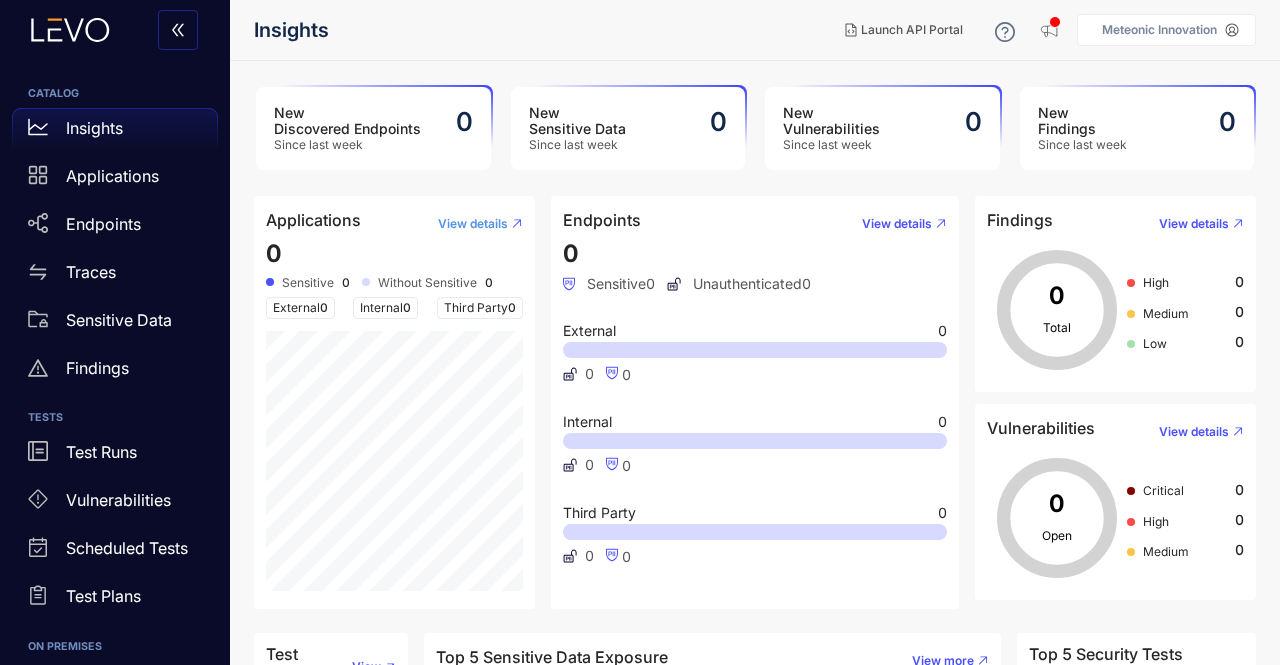 click on "View details" at bounding box center (473, 224) 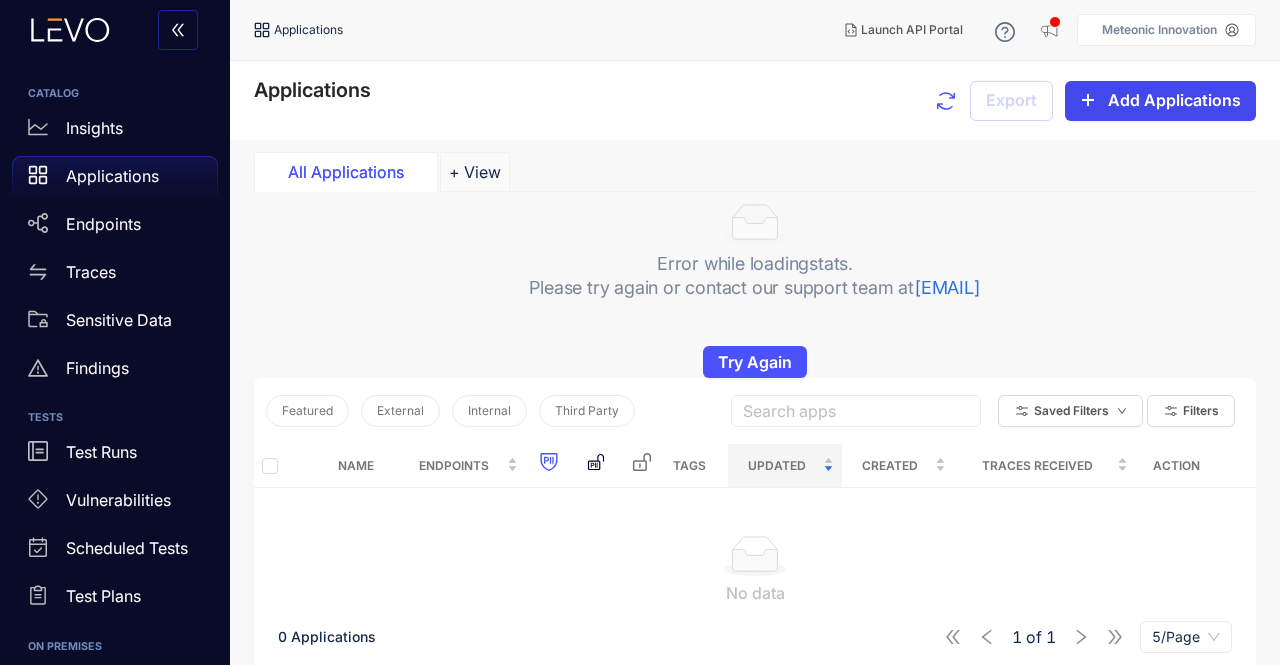 click on "Add Applications" at bounding box center [1160, 101] 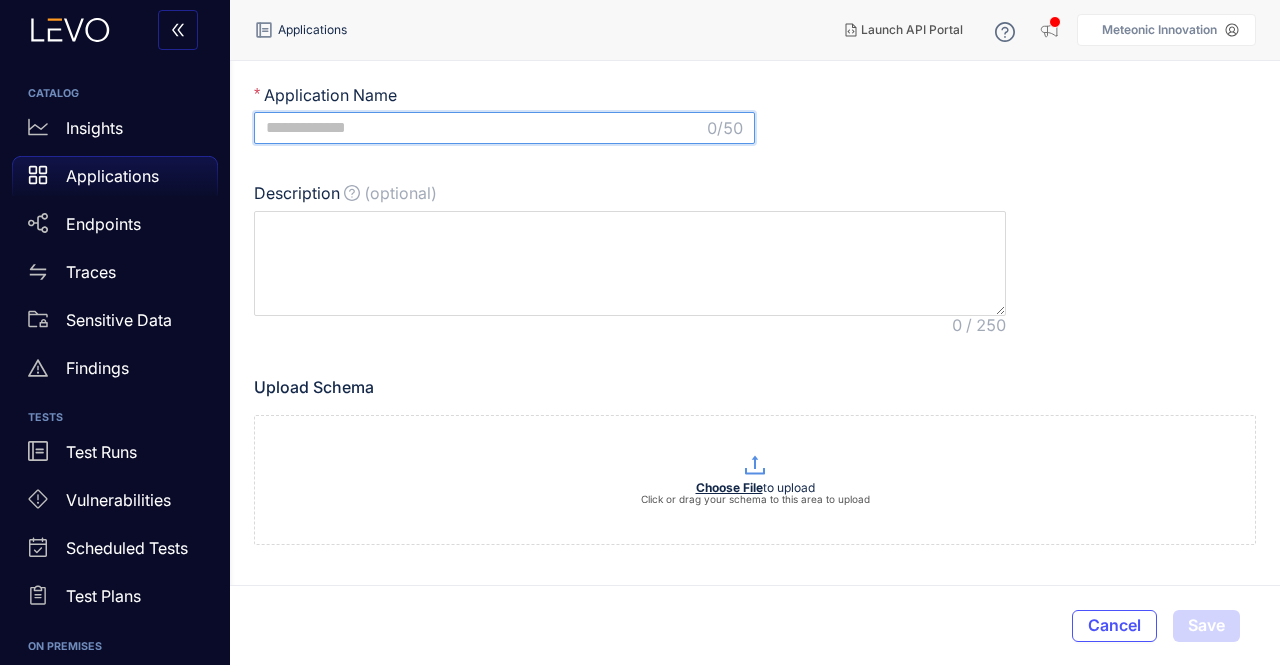 click on "Application Name" at bounding box center (484, 128) 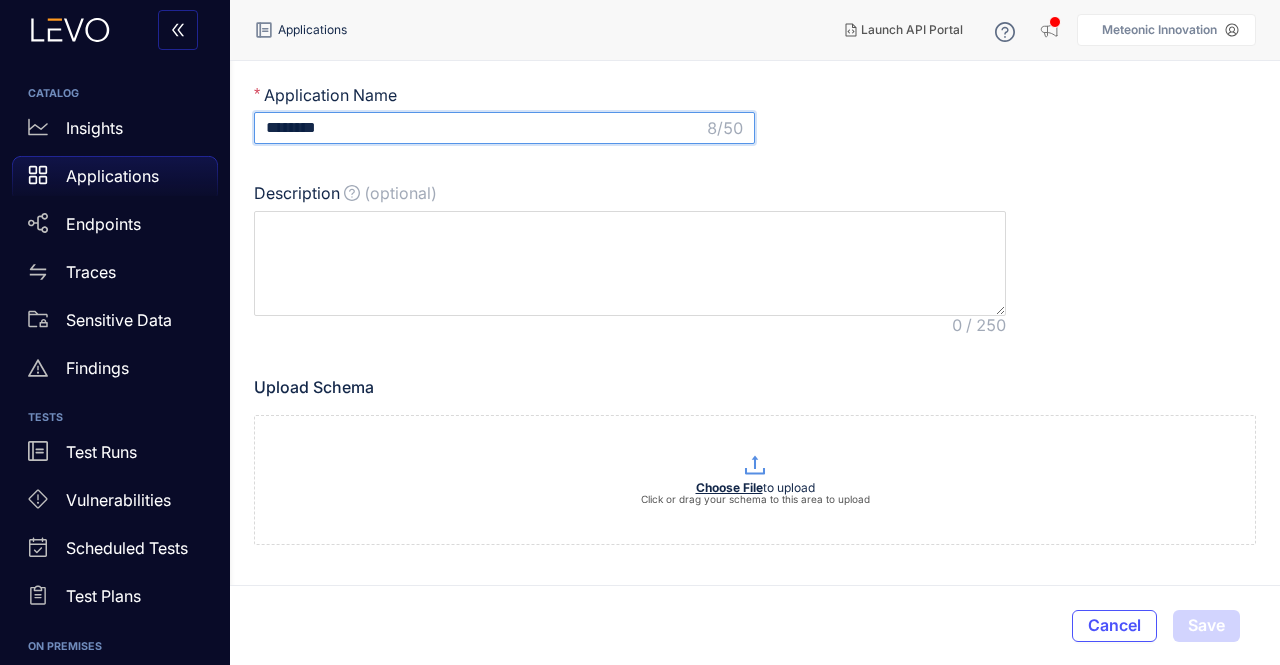 type on "********" 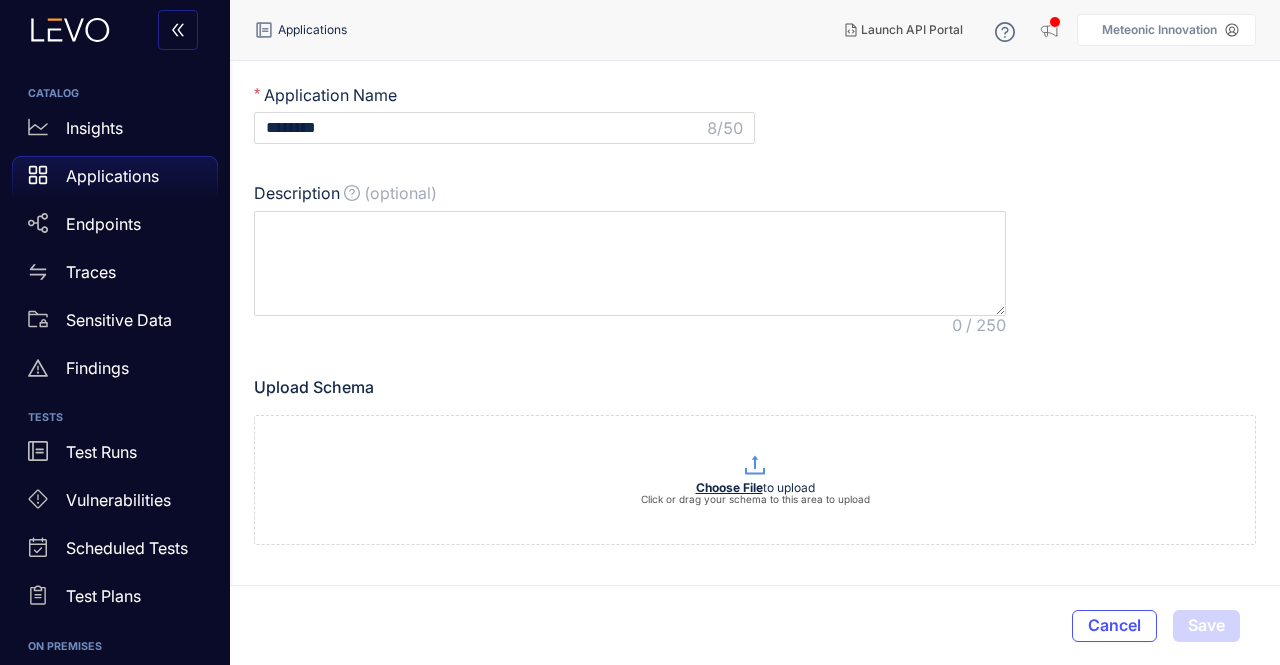 click on "Upload Schema" at bounding box center [314, 387] 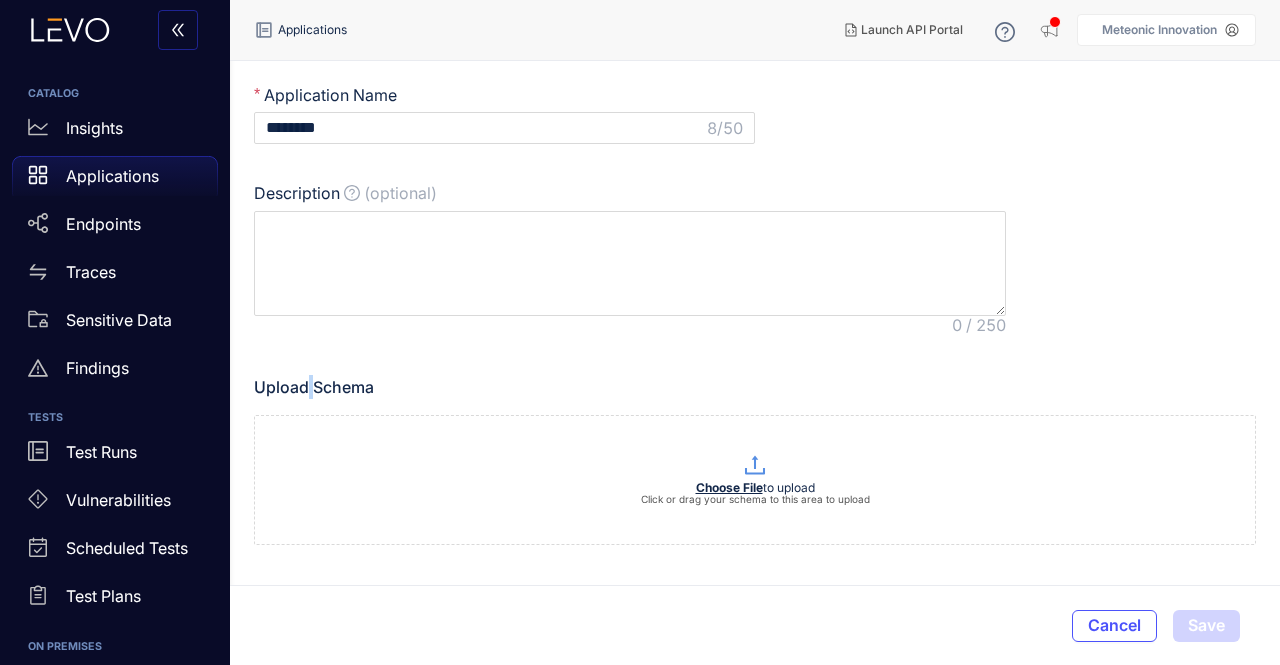 click on "Upload Schema" at bounding box center [314, 387] 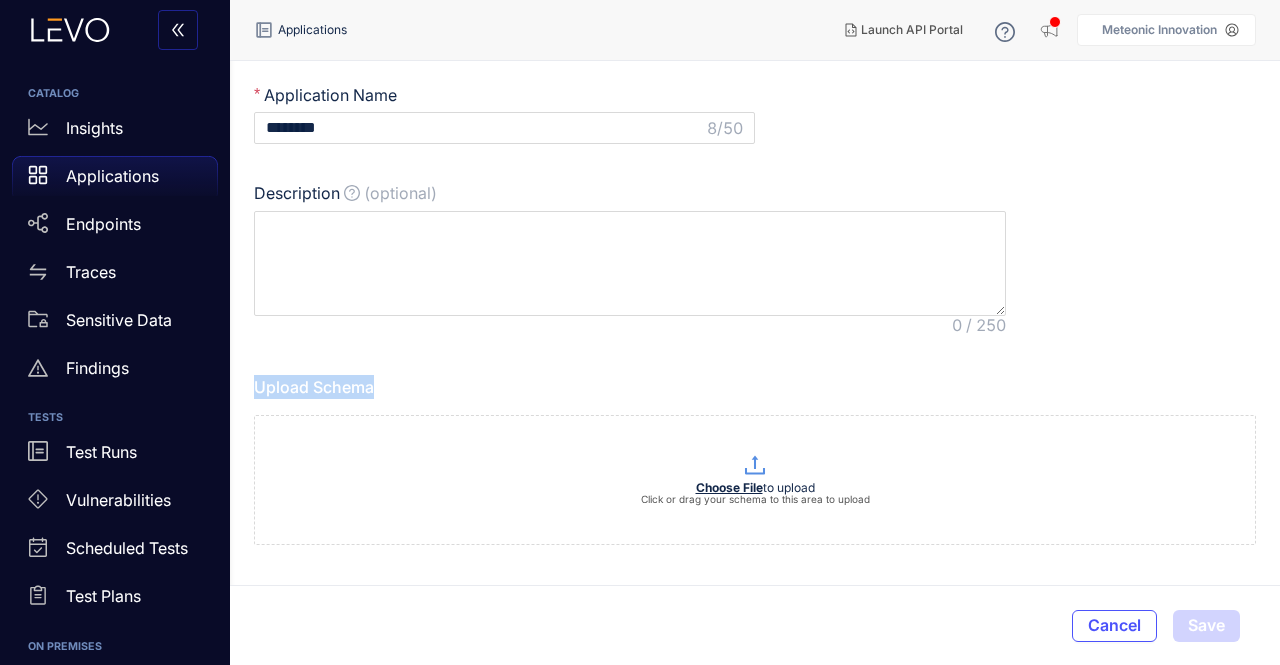 click on "Upload Schema" at bounding box center (314, 387) 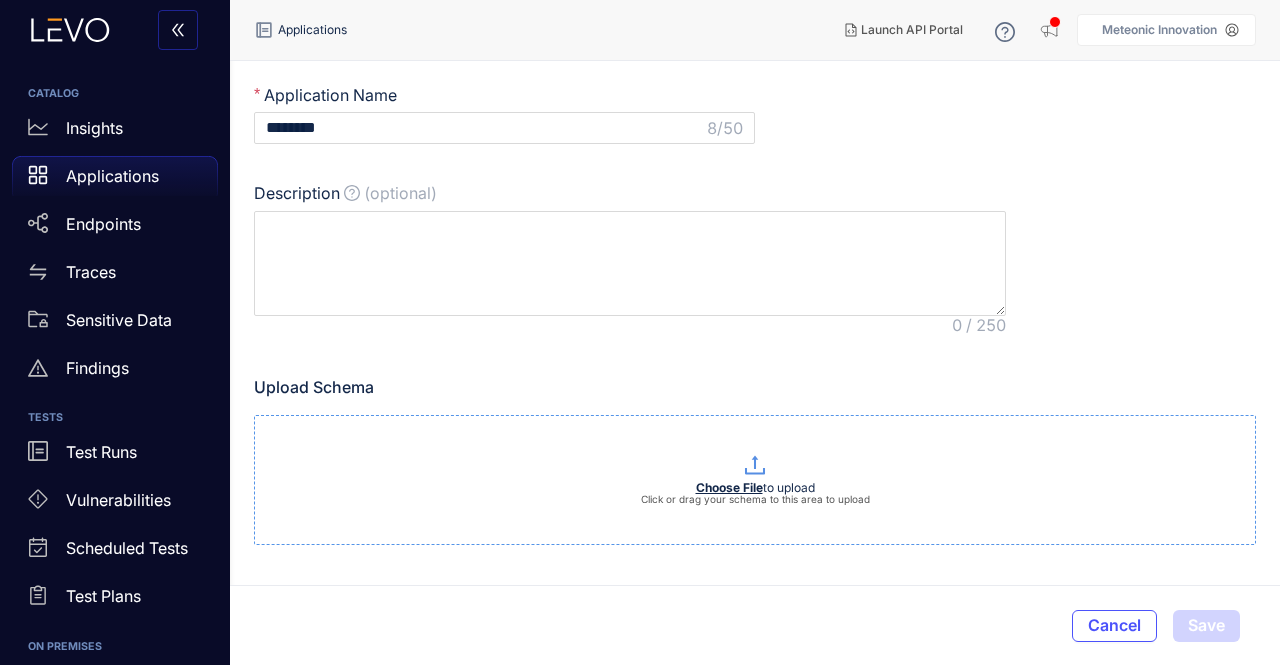 drag, startPoint x: 618, startPoint y: 494, endPoint x: 634, endPoint y: 493, distance: 16.03122 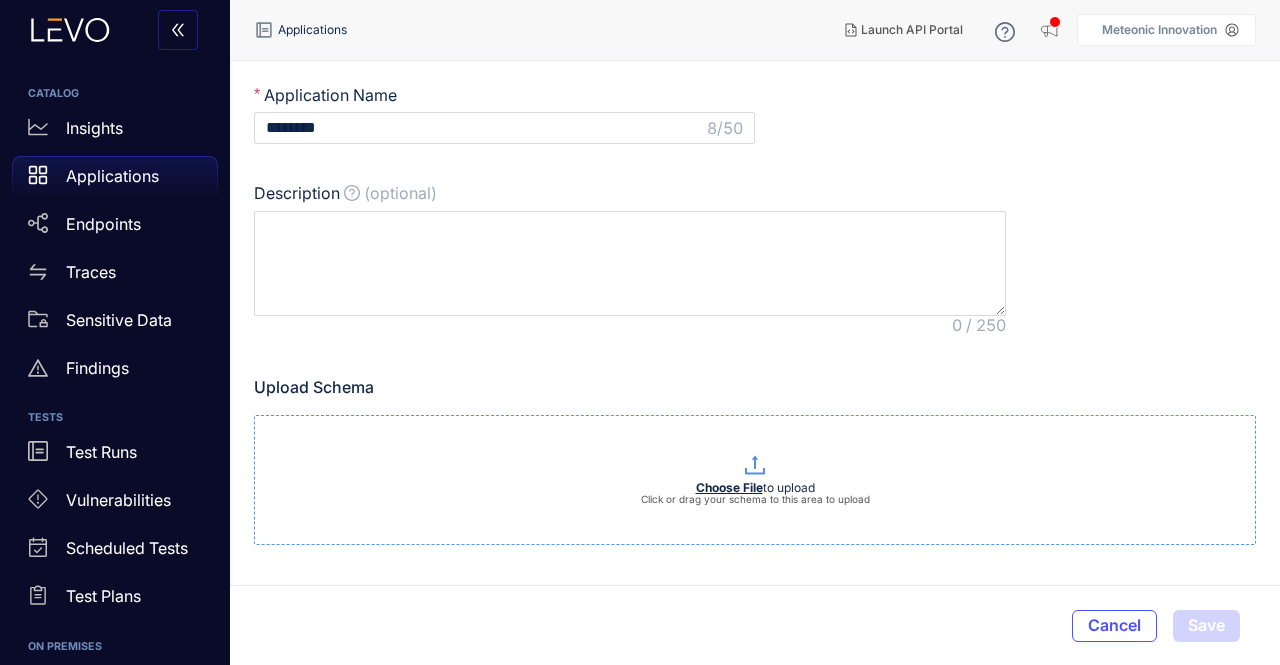 click at bounding box center [755, 466] 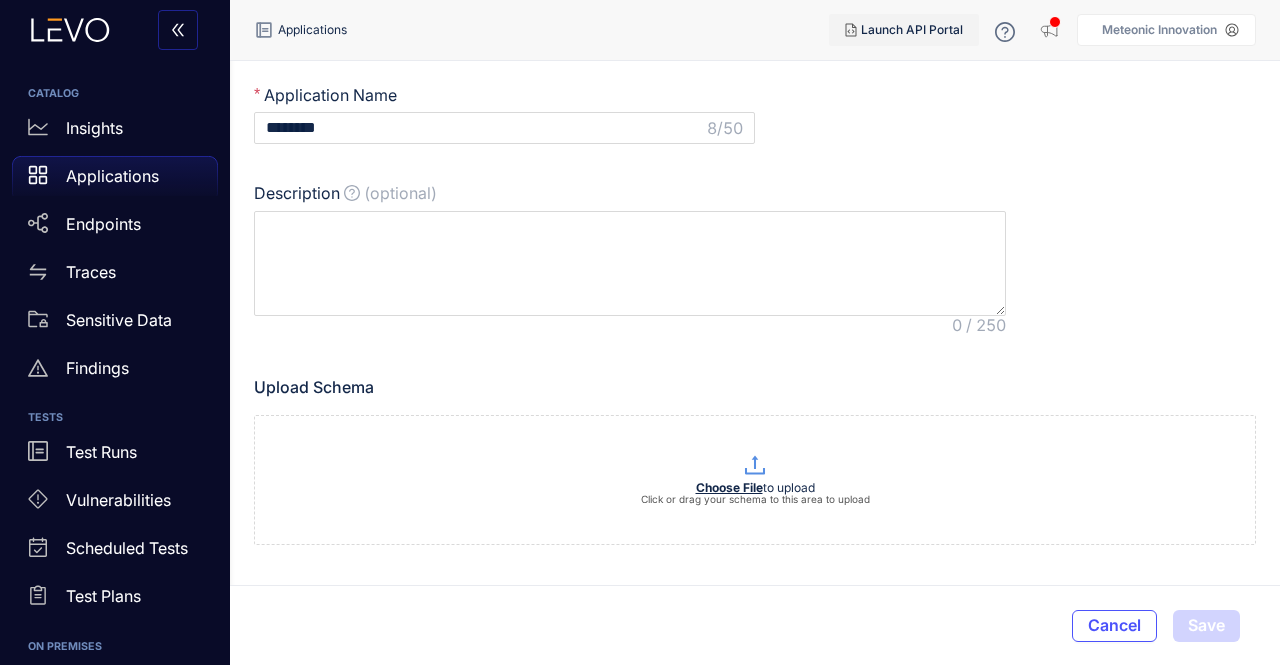 click on "Launch API Portal" at bounding box center (912, 30) 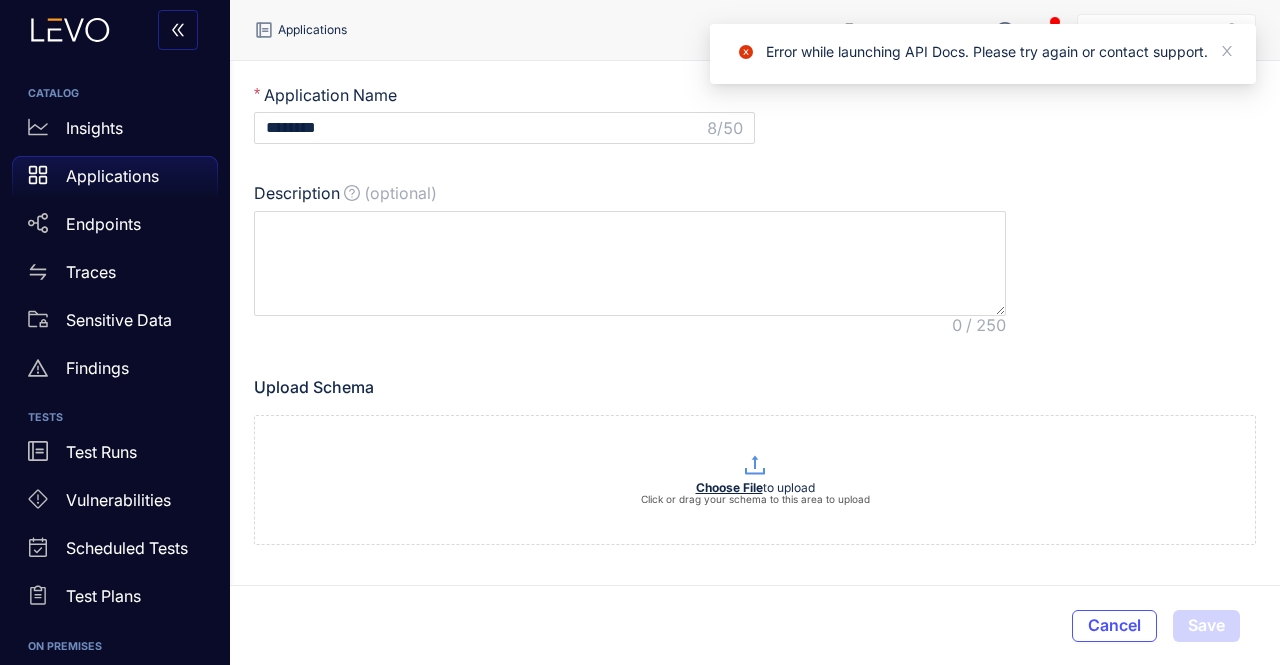 click on "Application Name ********   8 /50  Description (optional) Upload Schema Choose File  to upload Click or drag your schema to this area to upload" at bounding box center [755, 315] 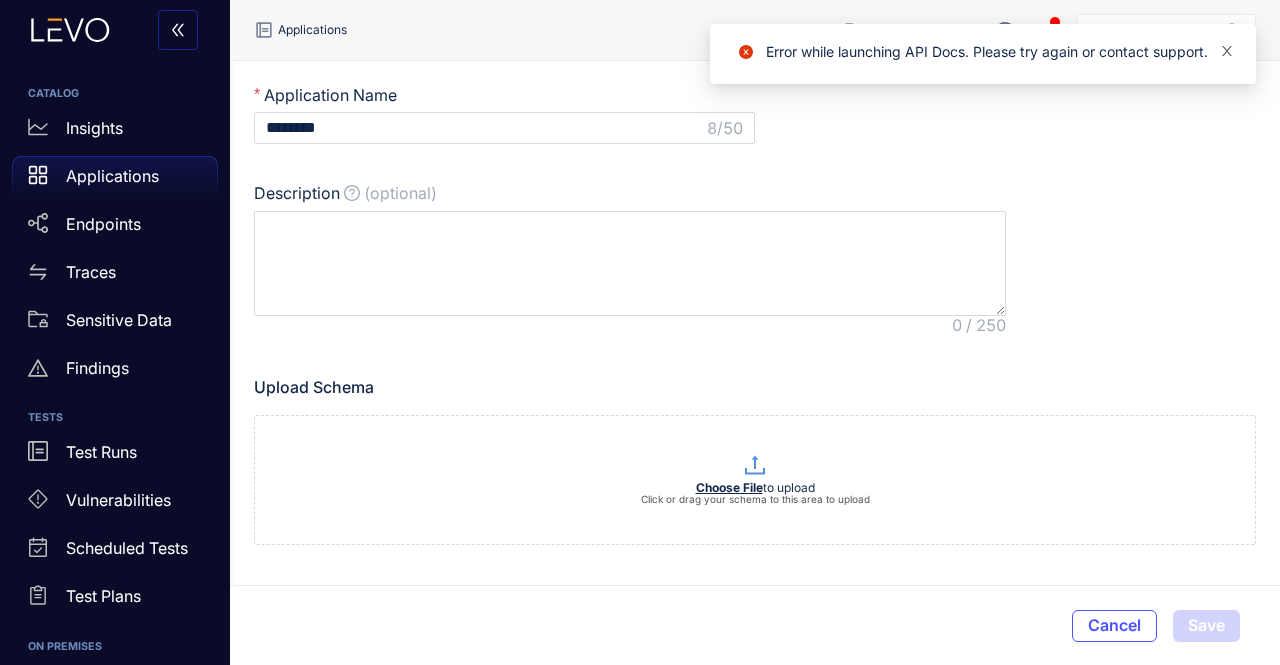 click 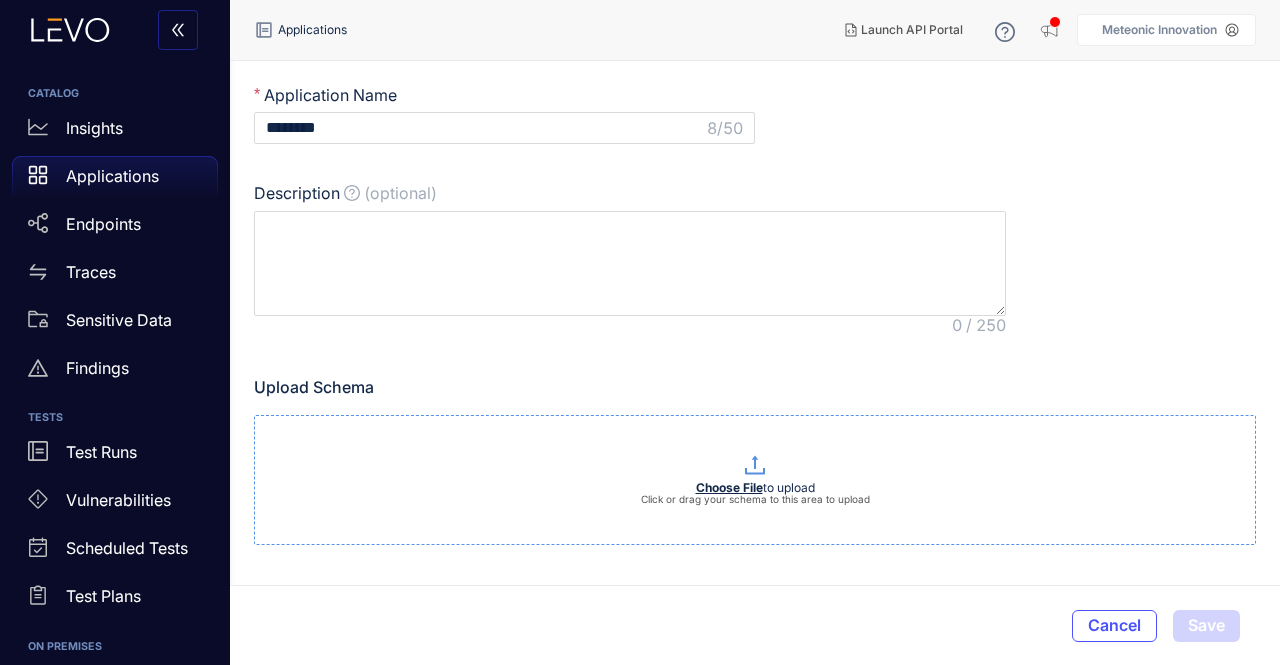 click 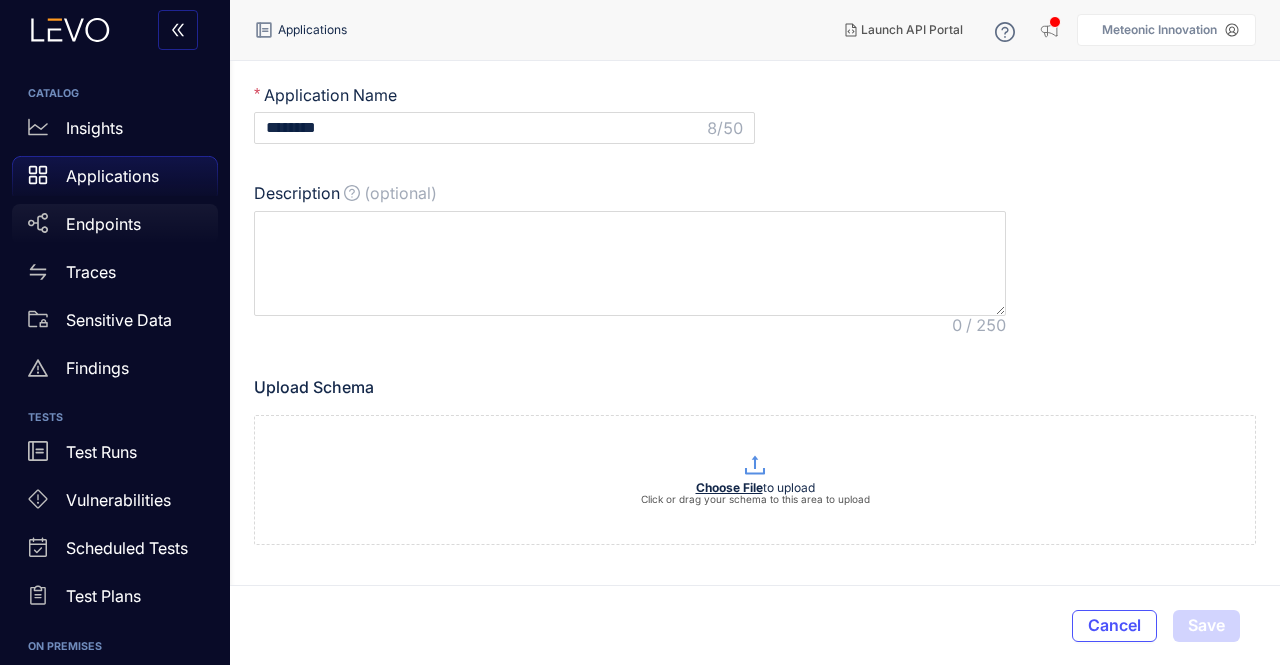 click on "Endpoints" at bounding box center [115, 224] 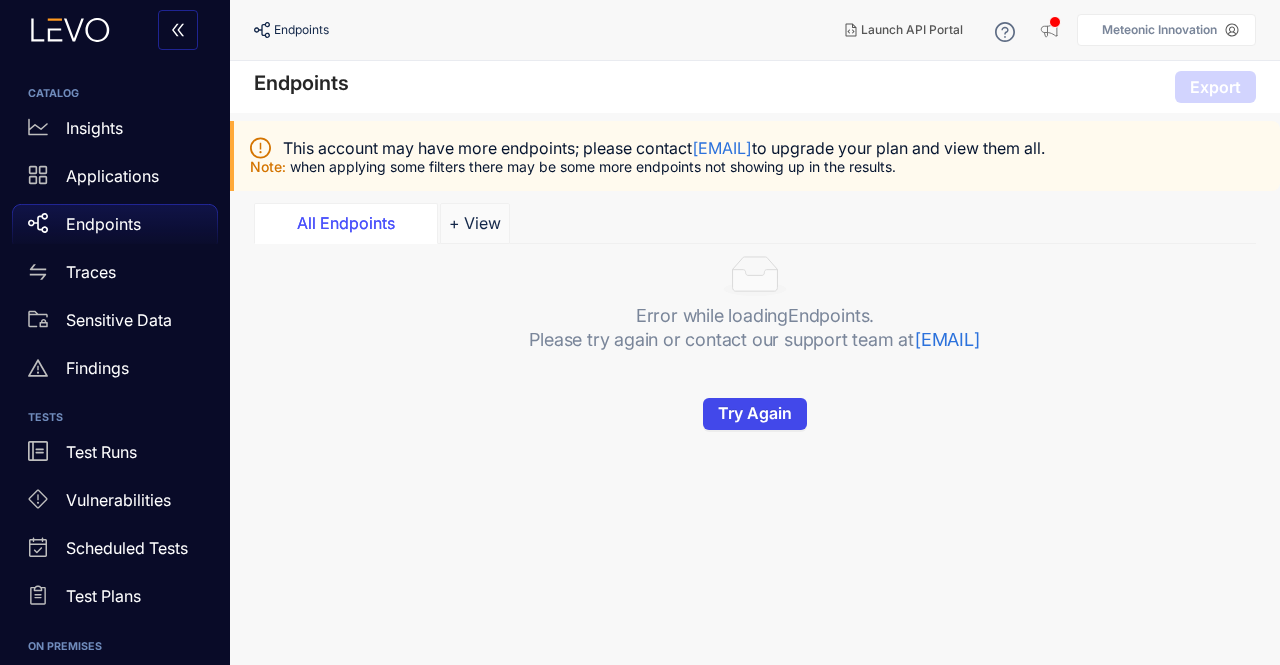 click on "Try Again" at bounding box center [755, 413] 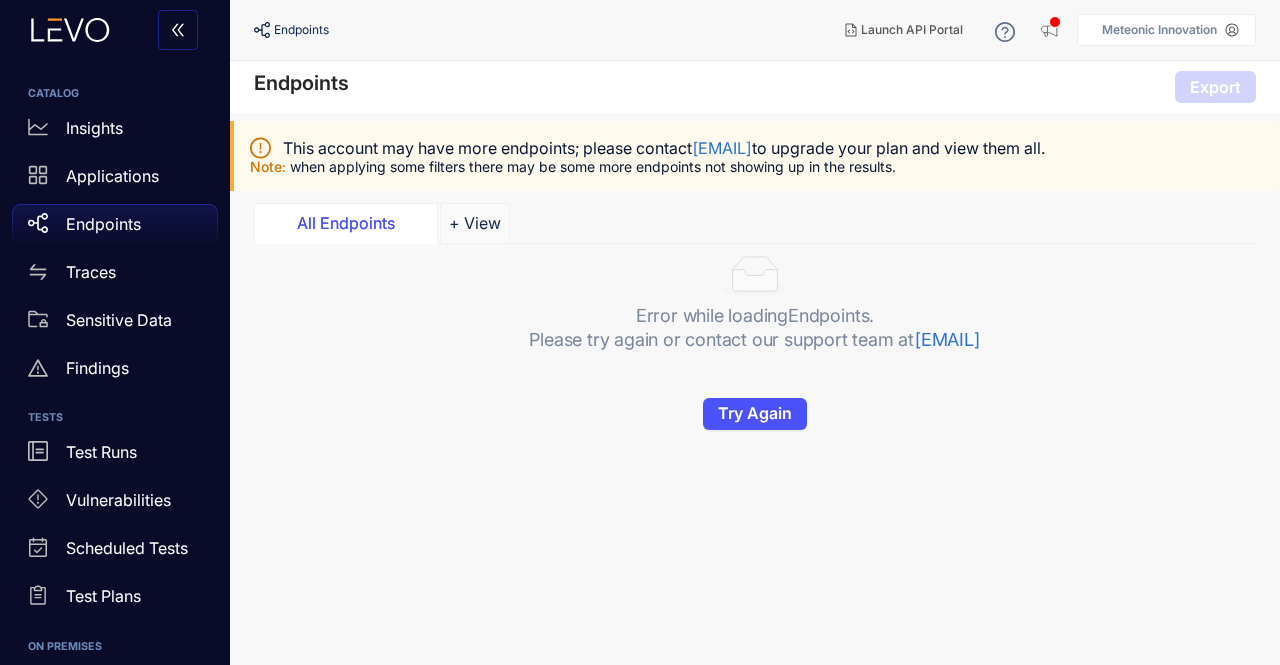 click on "All Endpoints" at bounding box center (346, 223) 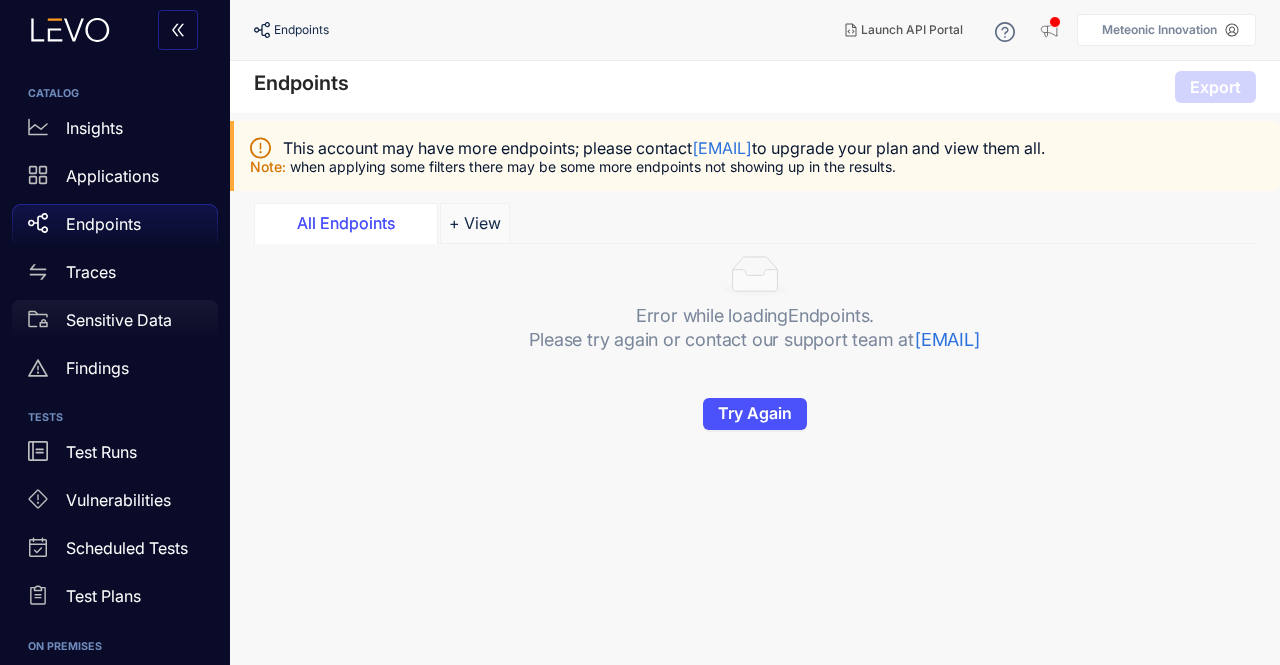 click on "Sensitive Data" at bounding box center (119, 320) 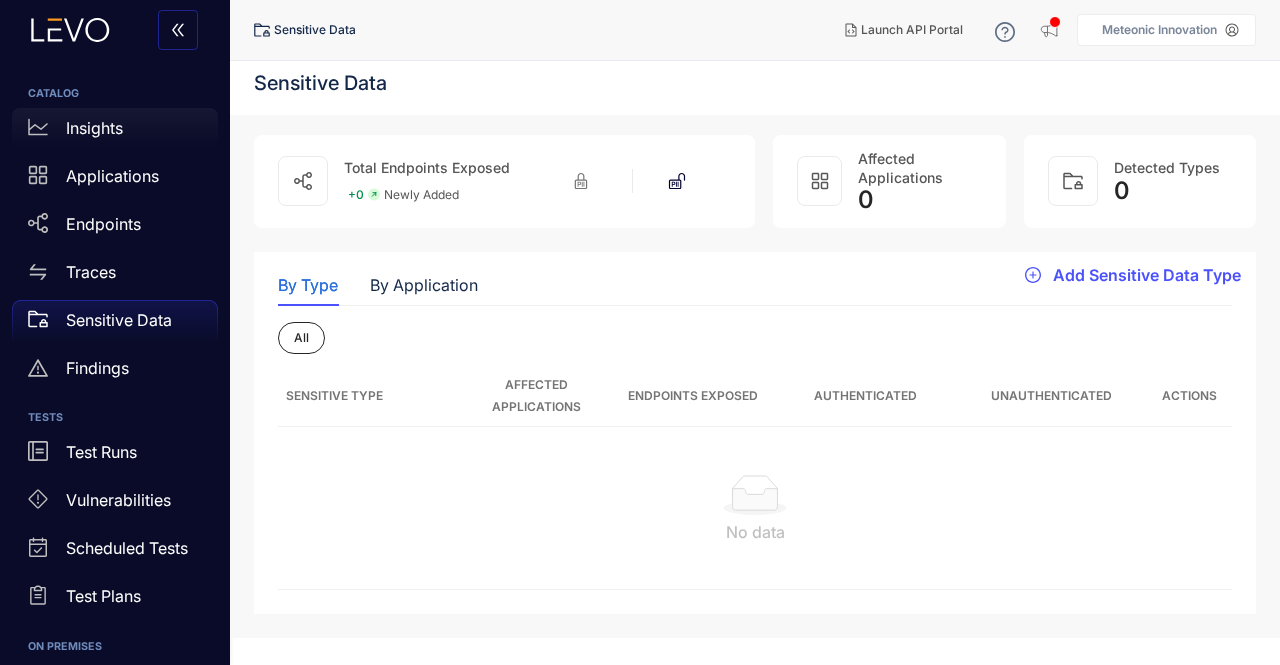 click on "Insights" at bounding box center (94, 128) 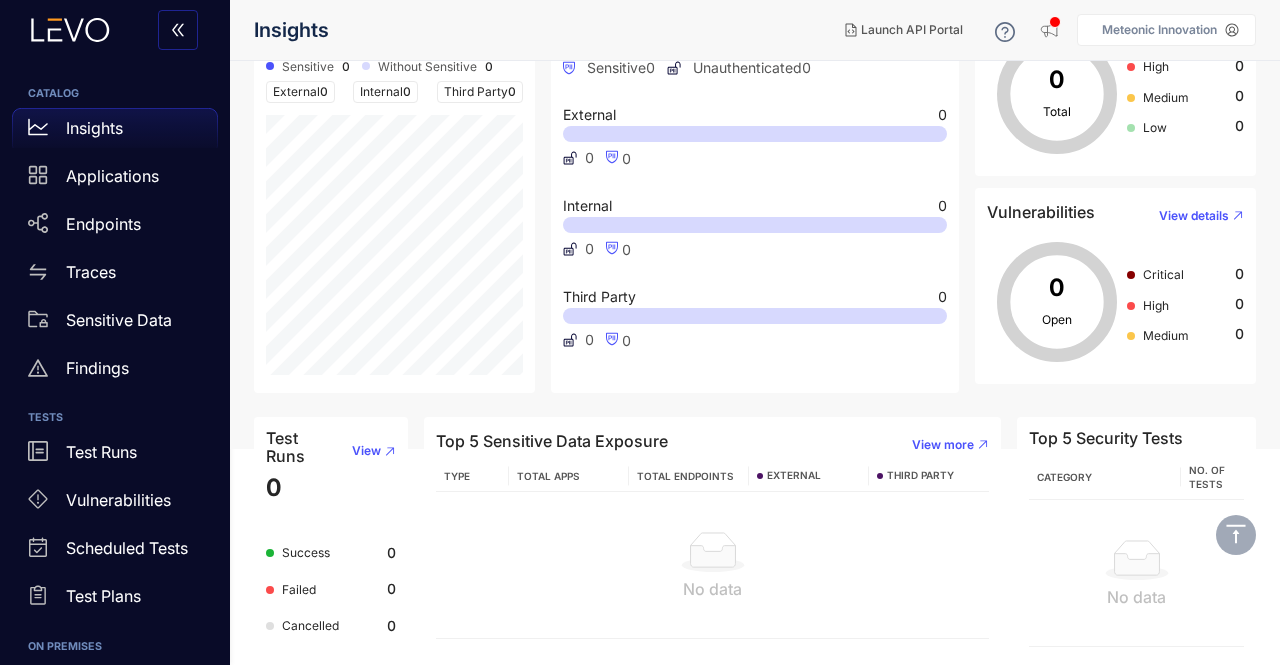 scroll, scrollTop: 0, scrollLeft: 0, axis: both 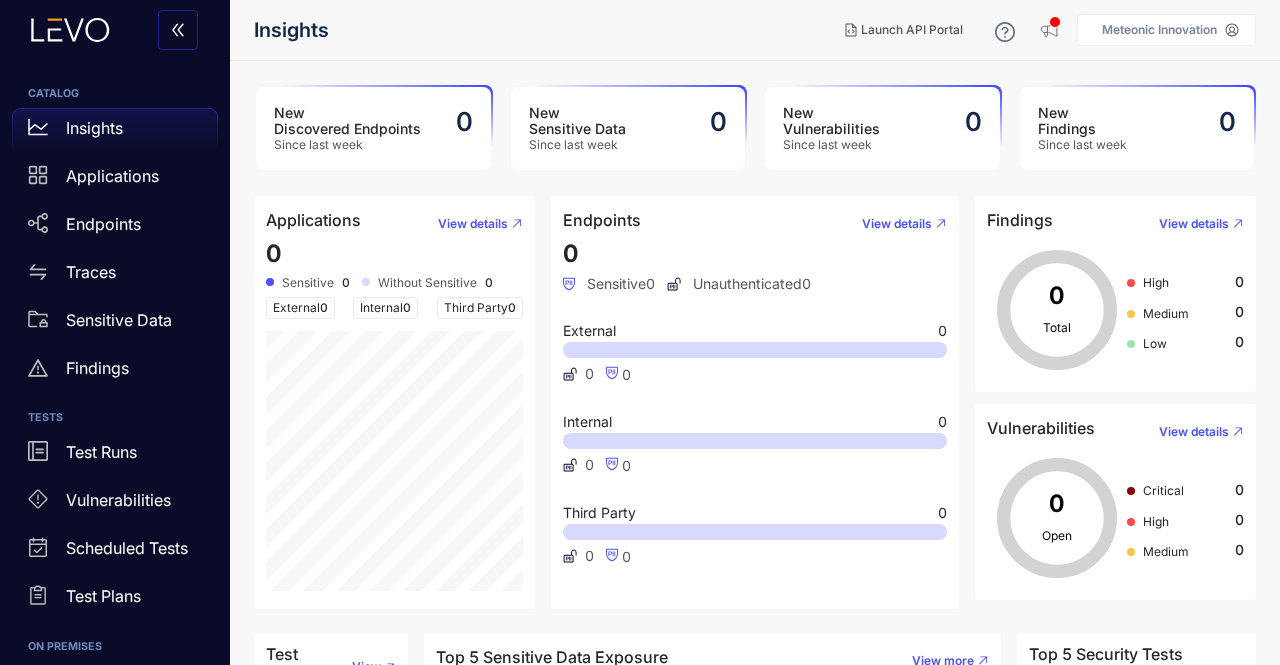 click on "Since last week" at bounding box center (347, 145) 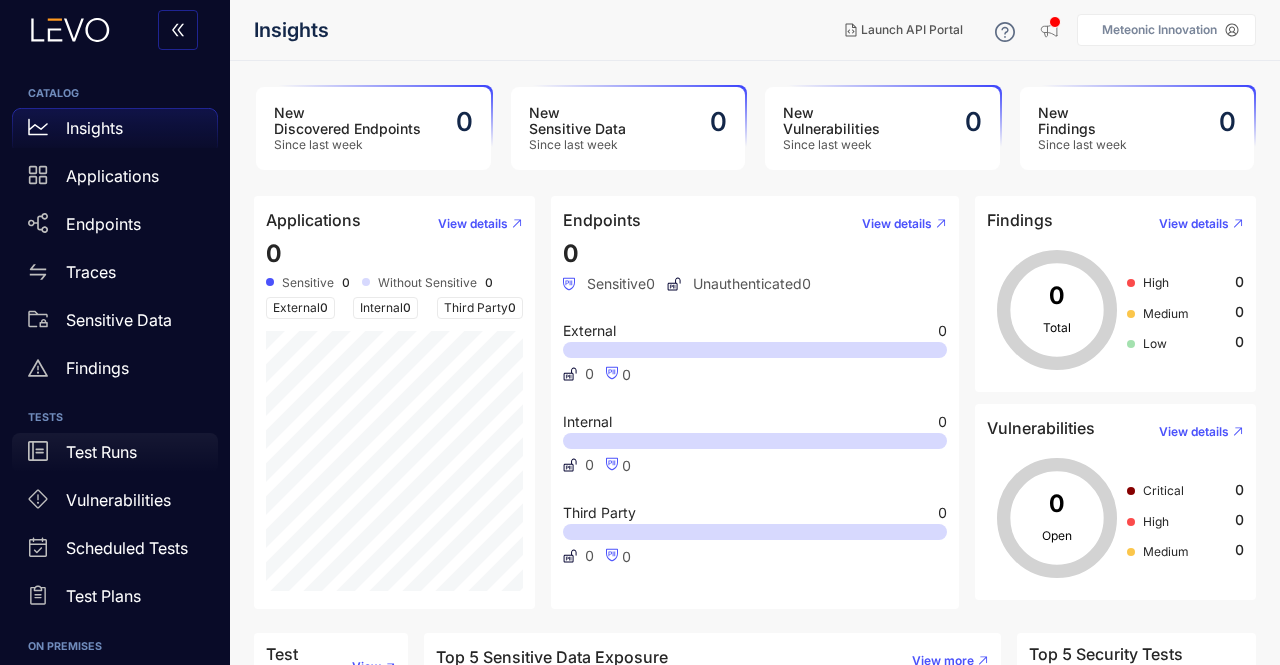 click on "Test Runs" at bounding box center [101, 452] 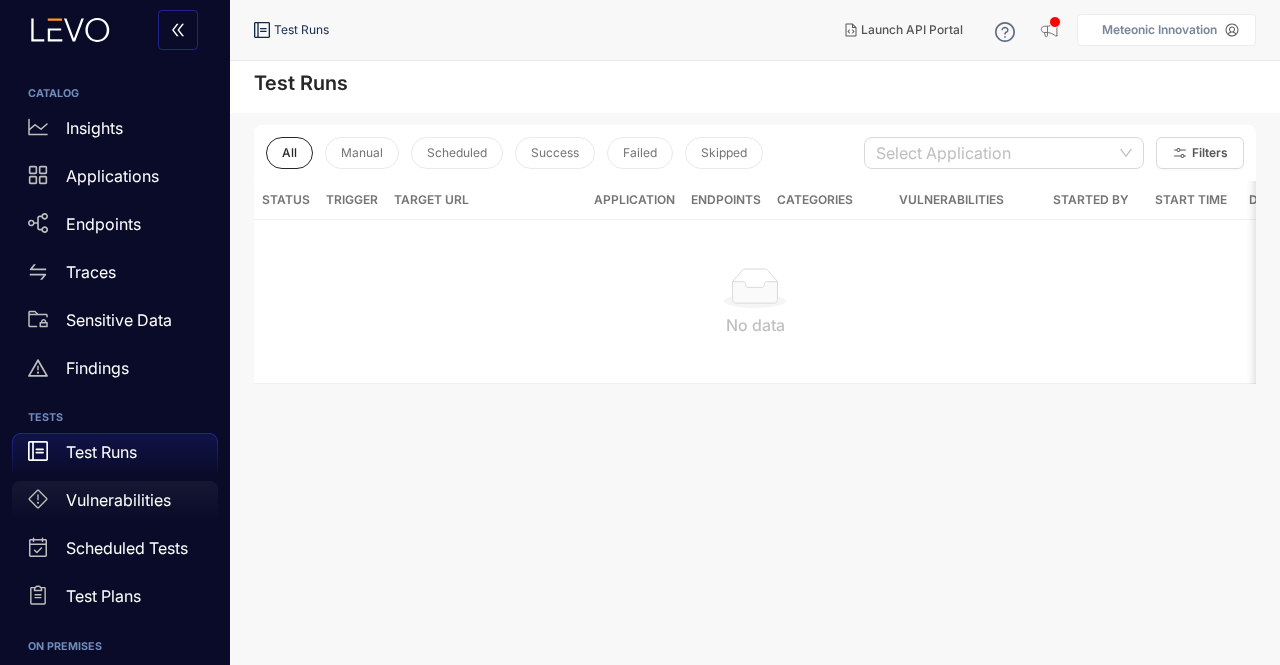 click on "Vulnerabilities" at bounding box center (118, 500) 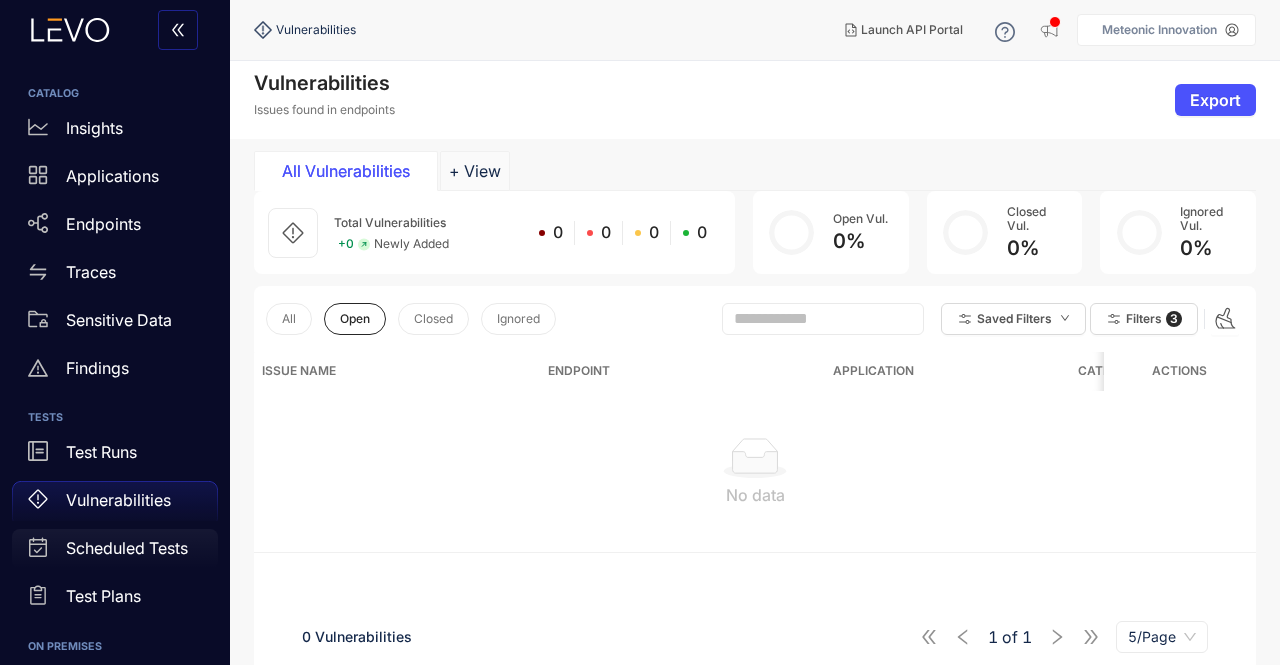 click on "Scheduled Tests" at bounding box center (127, 548) 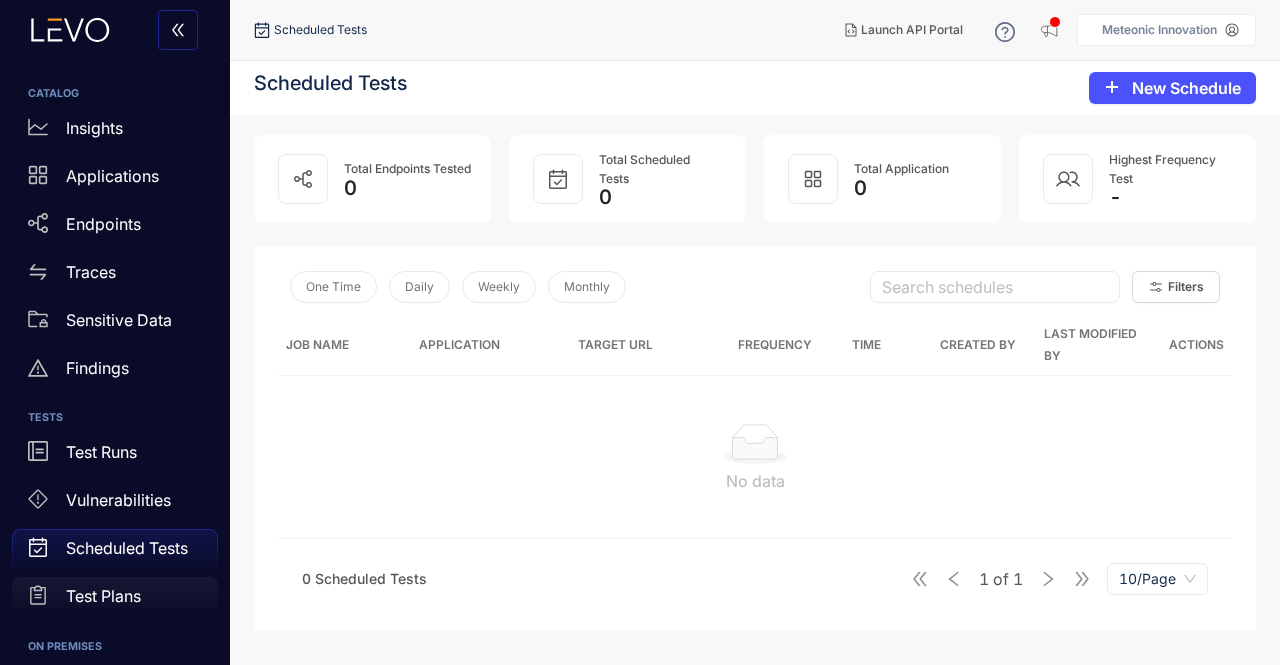 click on "Test Plans" at bounding box center [103, 596] 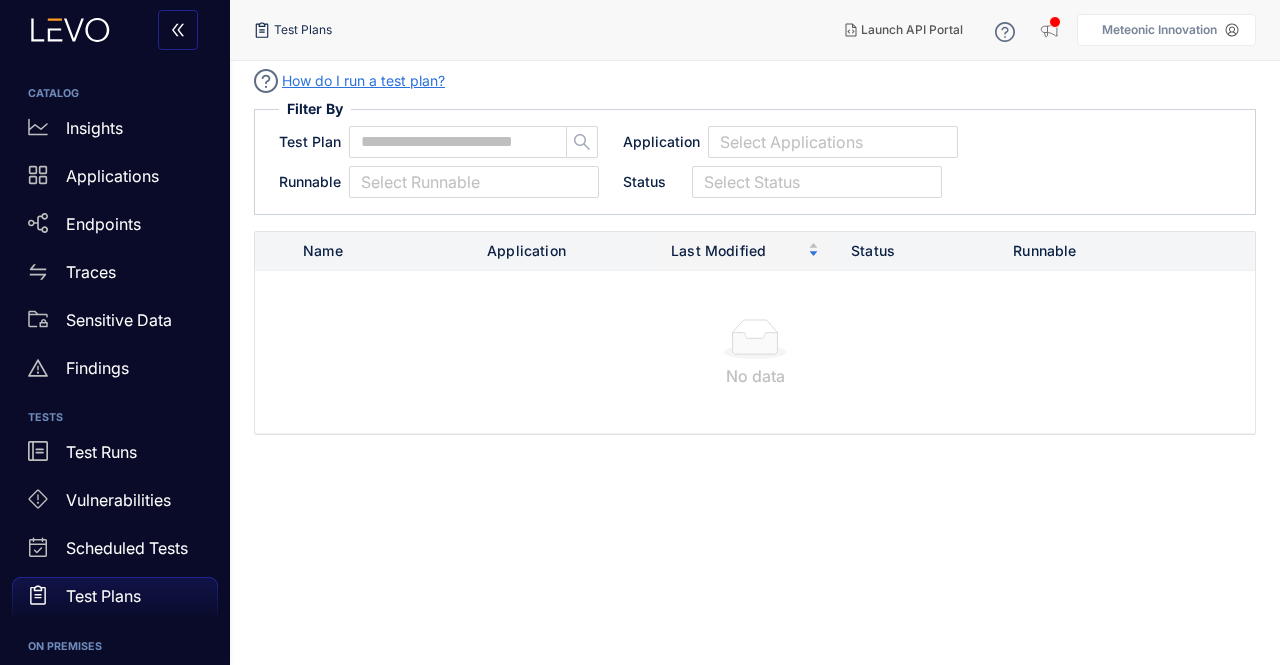 scroll, scrollTop: 284, scrollLeft: 0, axis: vertical 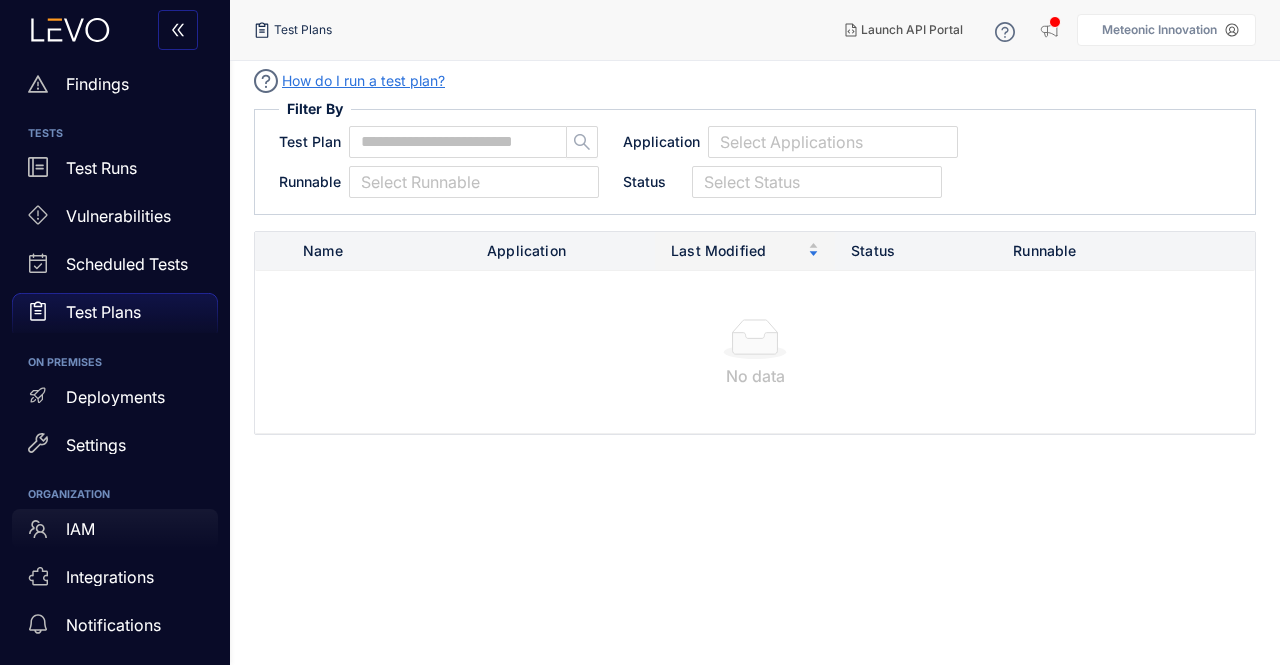 click on "IAM" at bounding box center [115, 529] 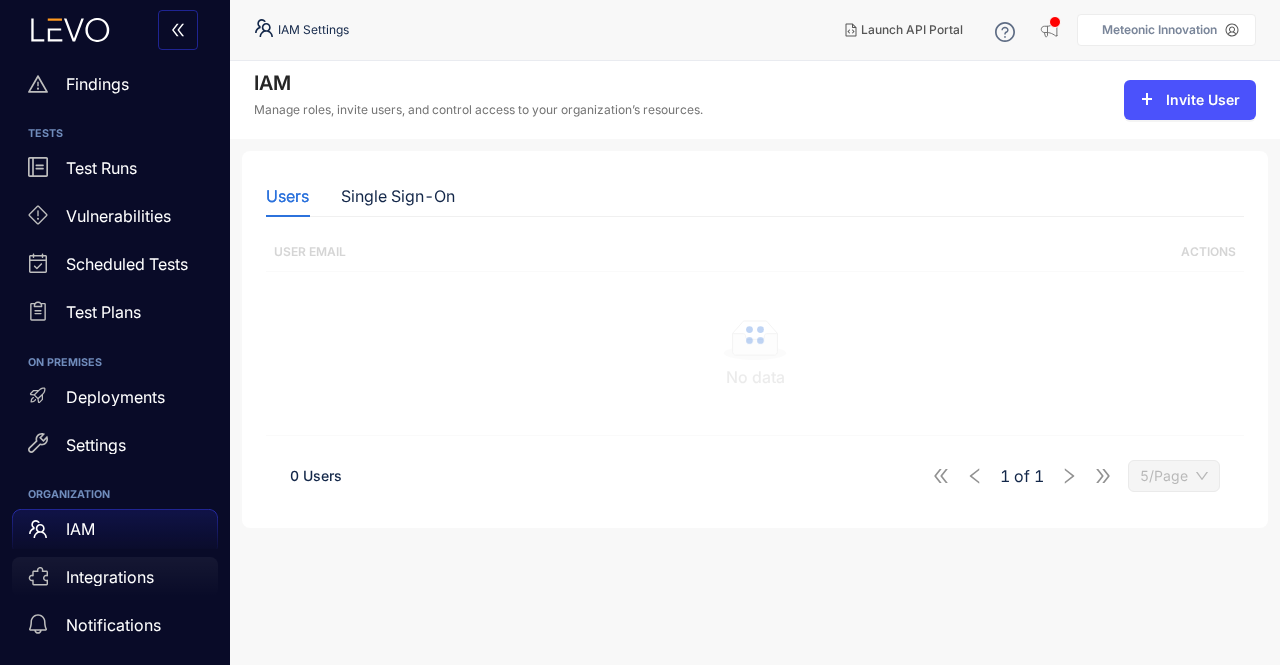 click on "Integrations" at bounding box center [110, 577] 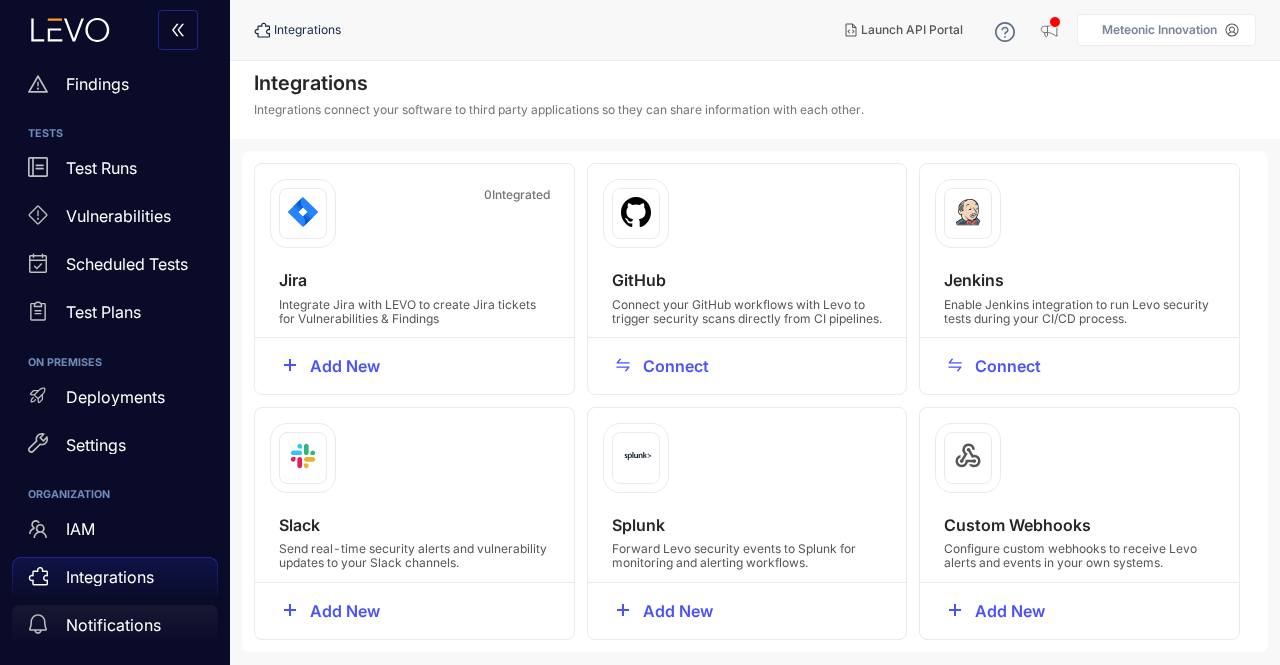click on "Notifications" at bounding box center [113, 625] 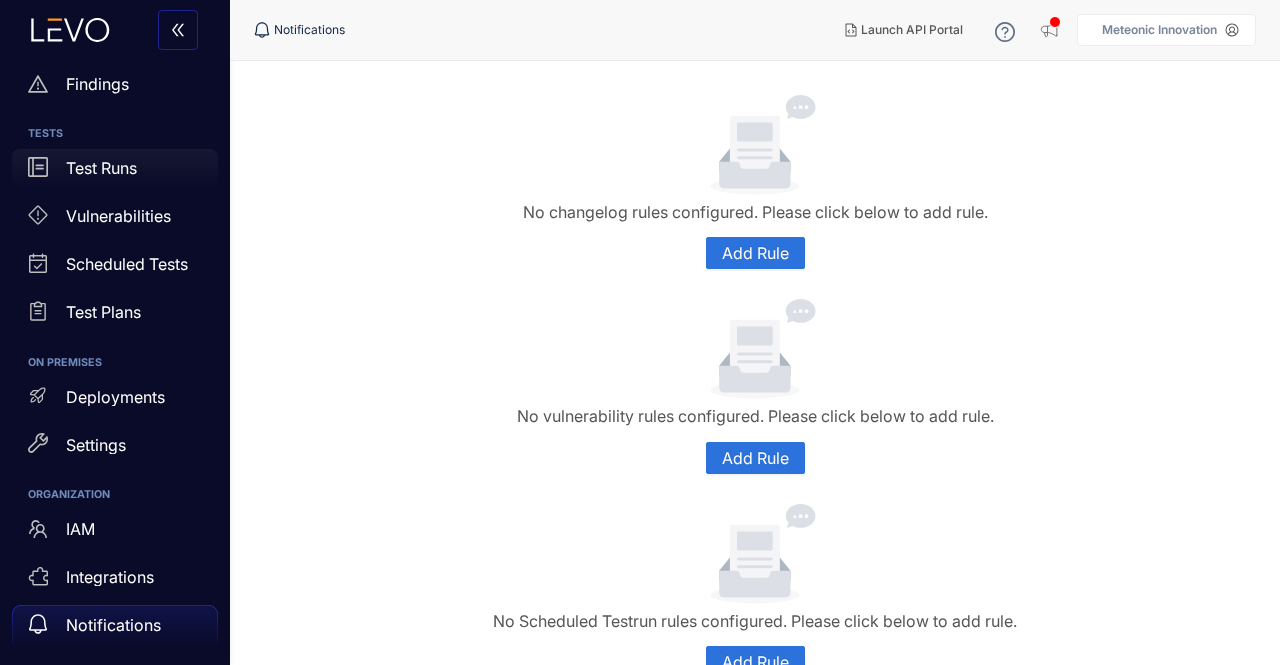 click on "Test Runs" at bounding box center (101, 168) 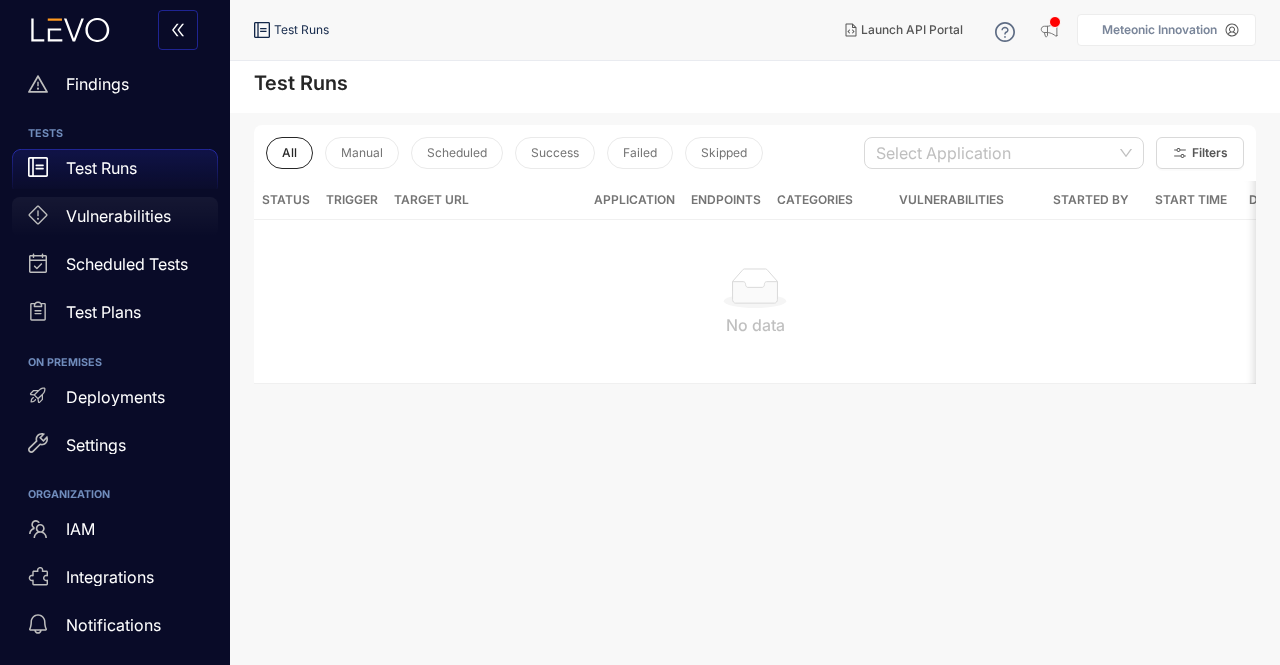 click on "Vulnerabilities" at bounding box center [118, 216] 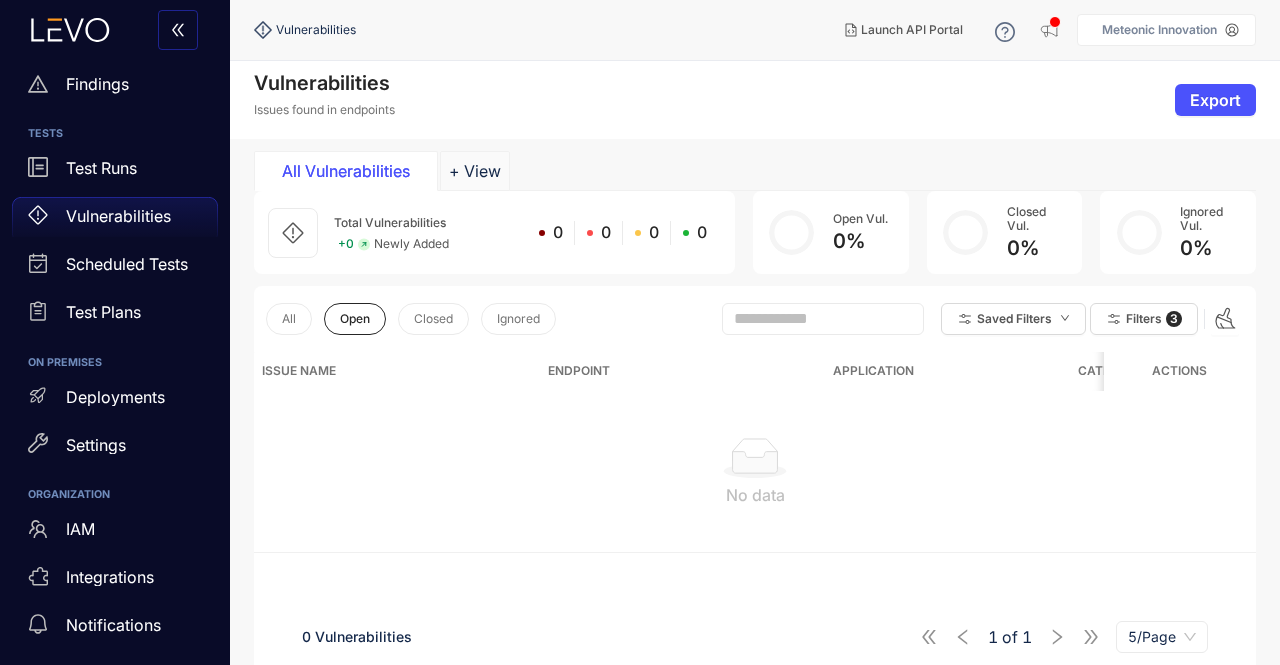 scroll, scrollTop: 0, scrollLeft: 0, axis: both 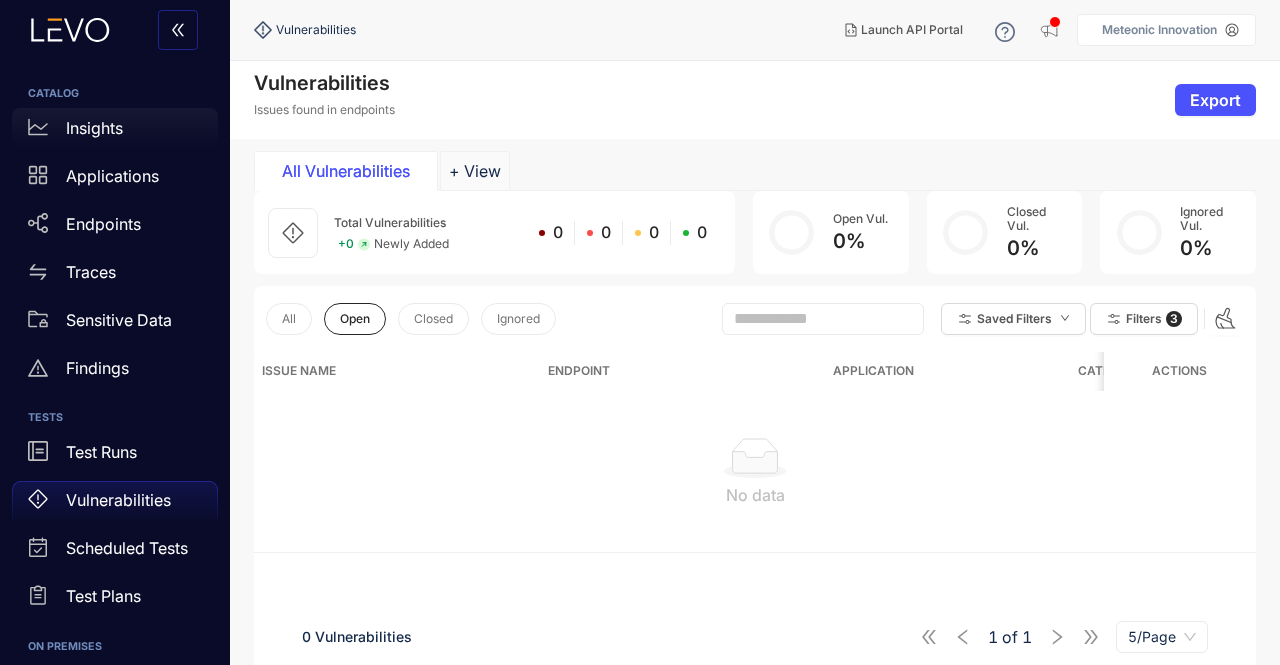click on "Insights" at bounding box center (115, 128) 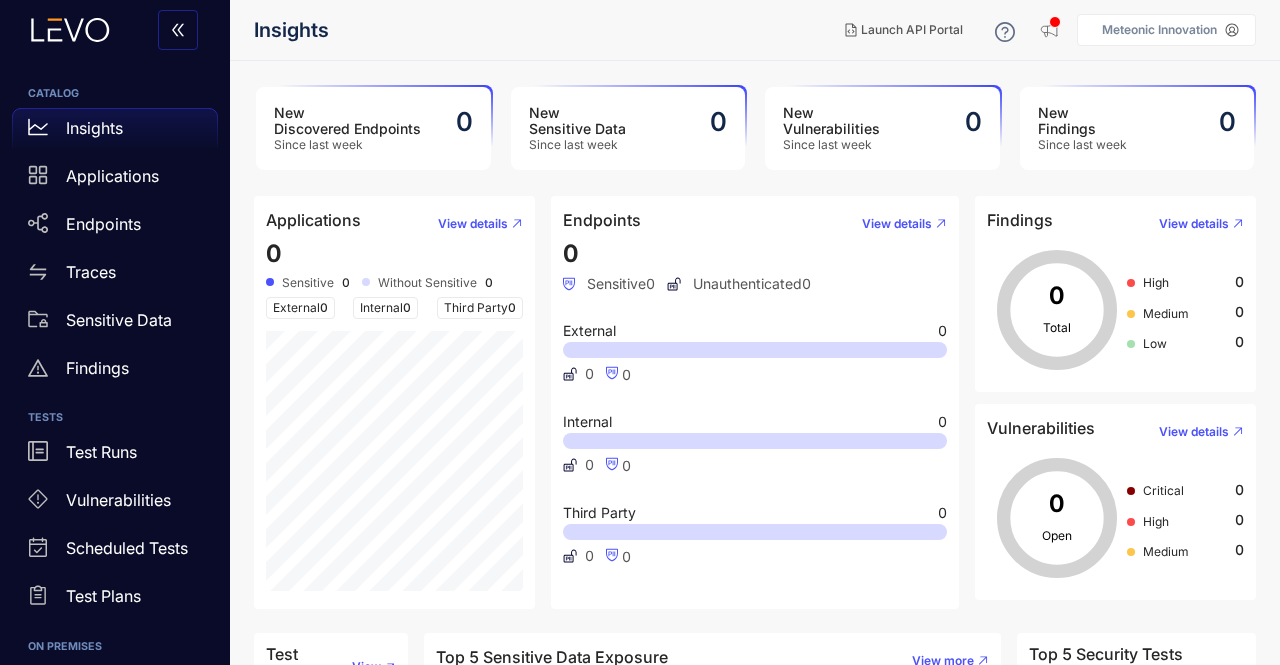 click on "Insights  Launch API Portal Meteonic Innovation" at bounding box center (755, 30) 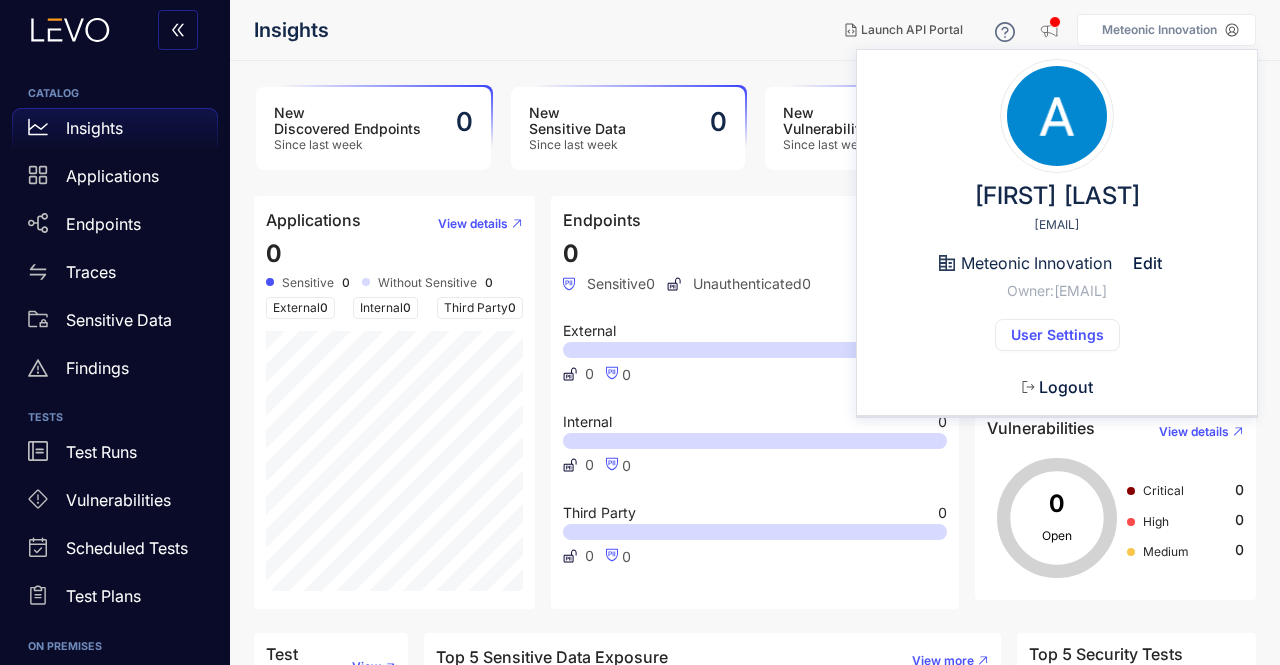 click on "User Settings" at bounding box center (1057, 335) 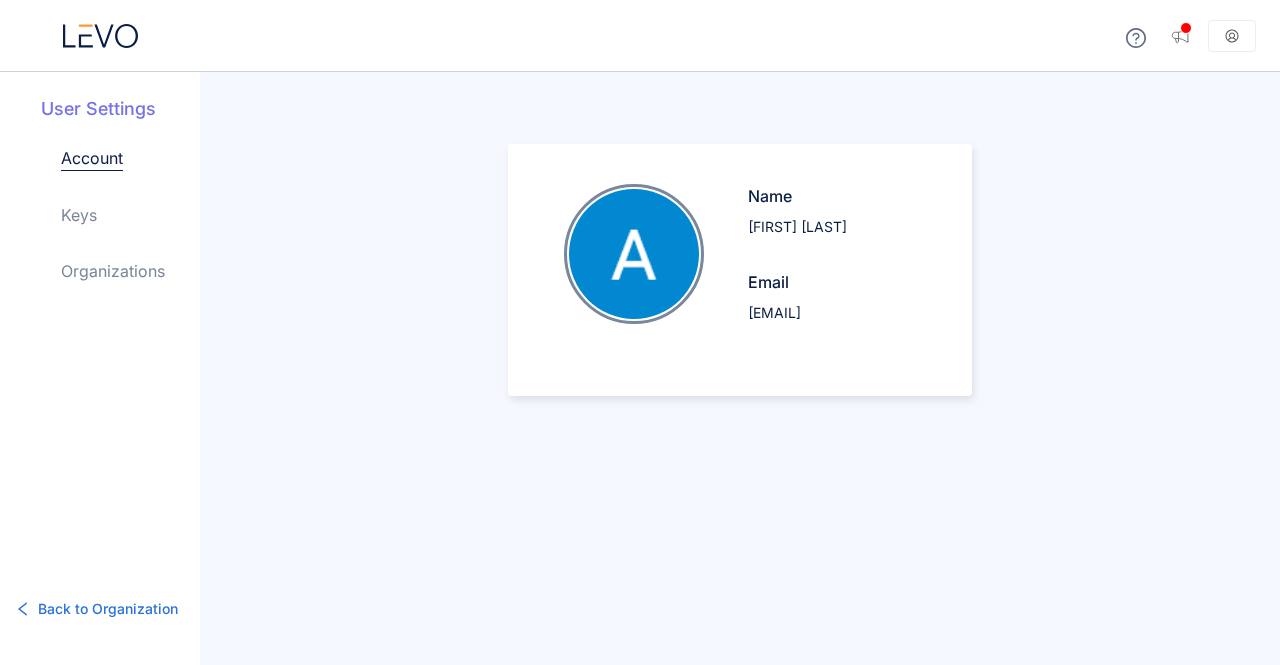 click on "User Settings Account  Keys  Organizations" at bounding box center [120, 205] 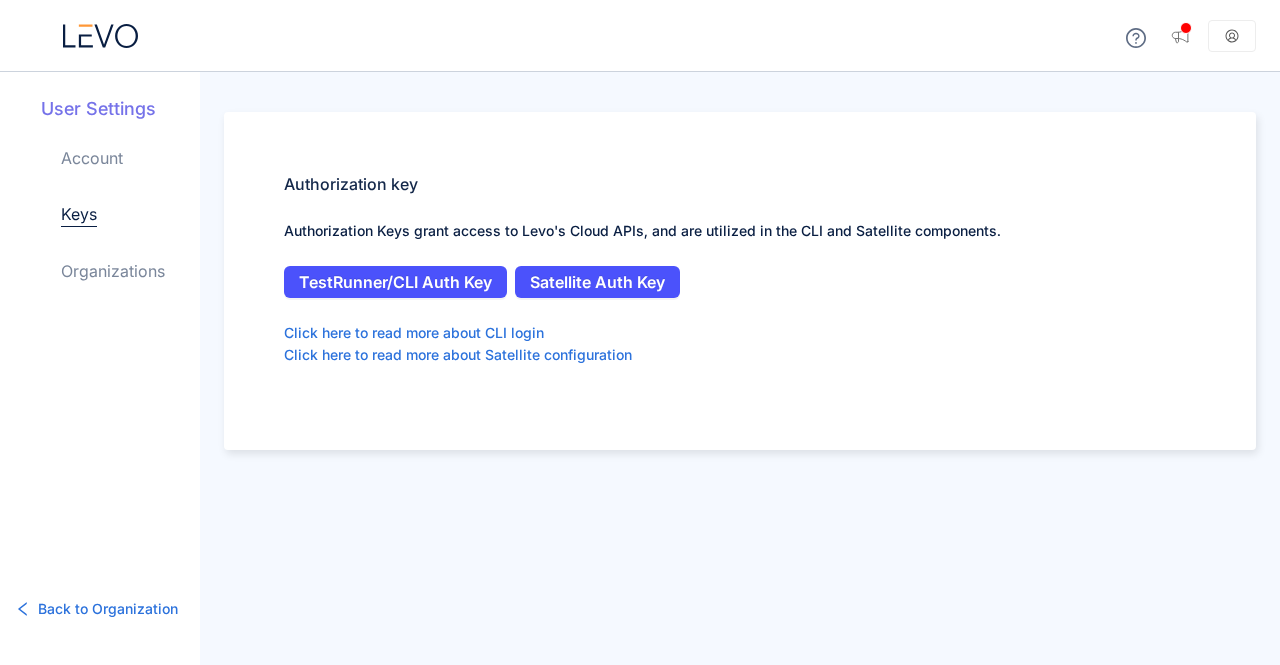 click on "Organizations" at bounding box center [113, 271] 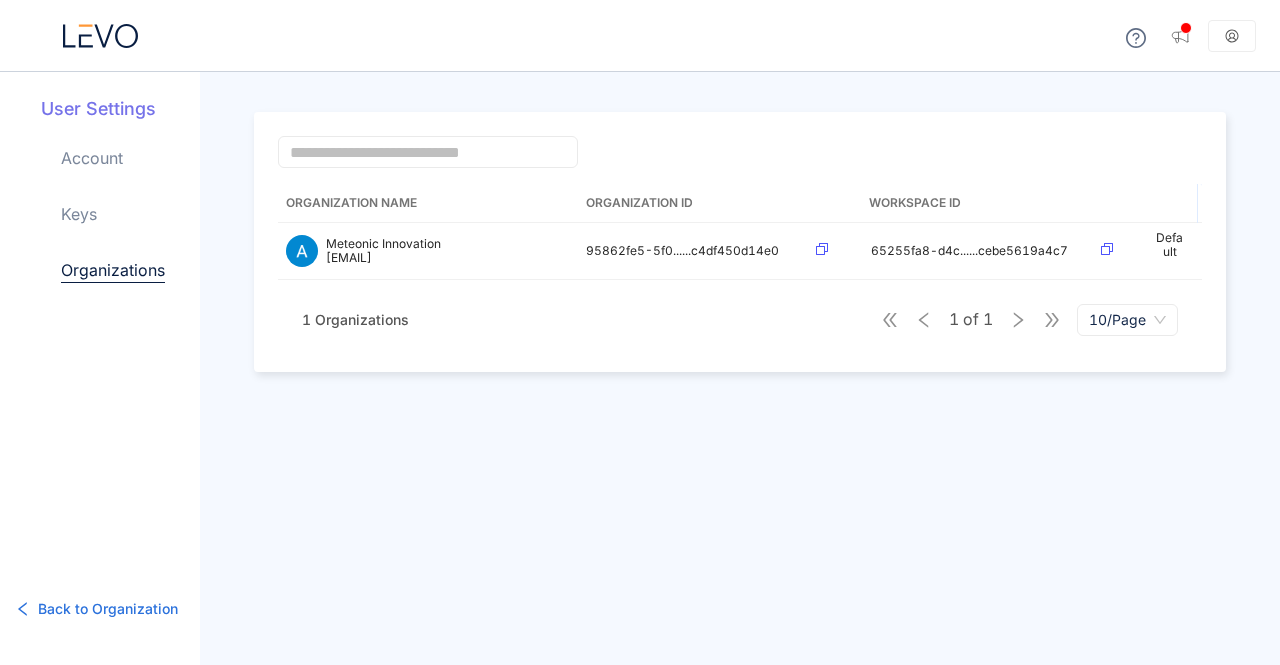 click on "Back to Organization" at bounding box center (108, 609) 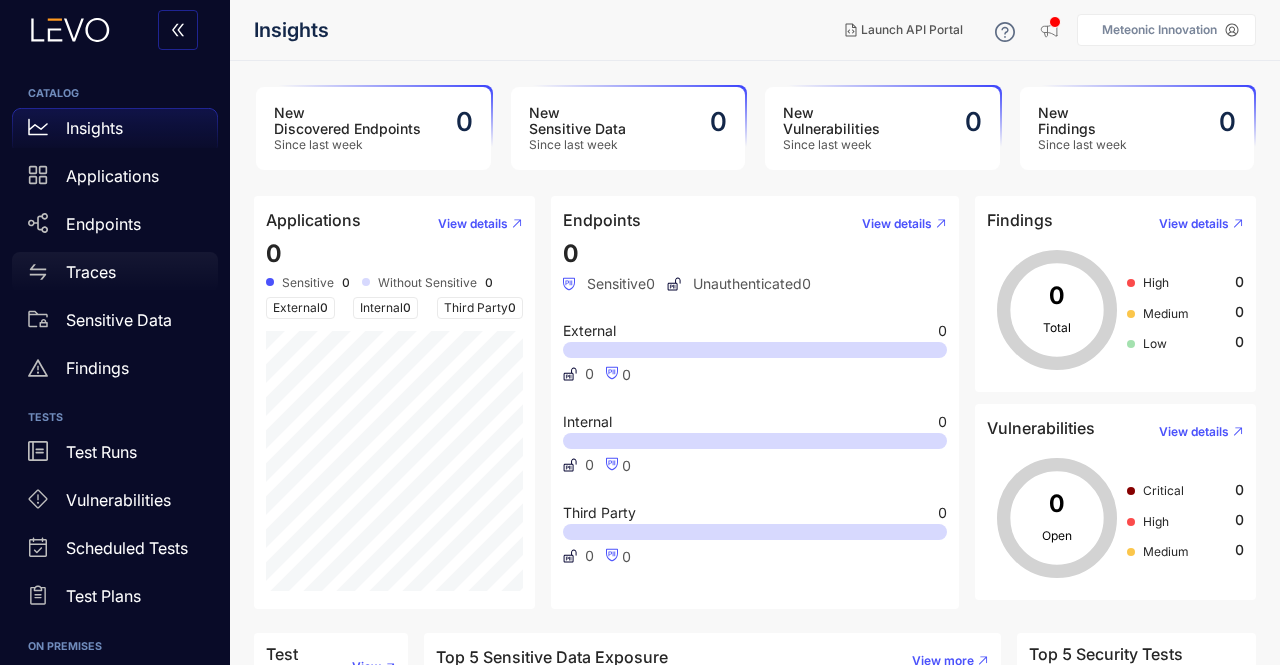 click on "Traces" at bounding box center (115, 276) 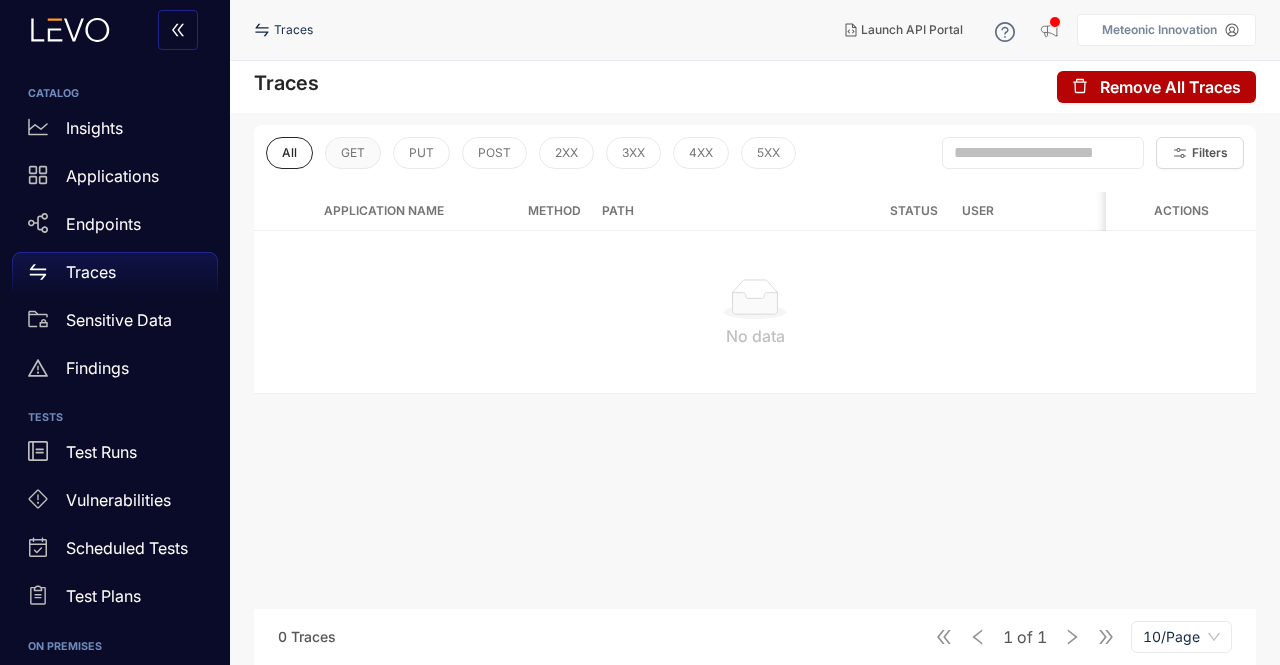 click on "GET" at bounding box center [353, 153] 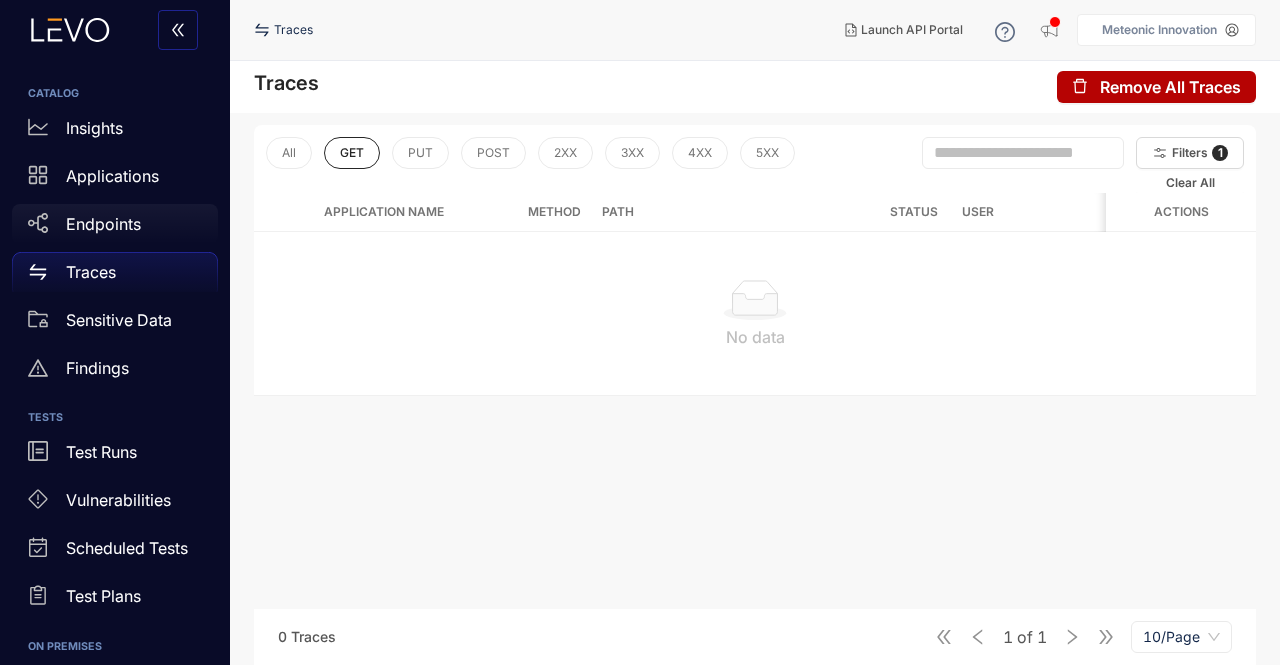 drag, startPoint x: 130, startPoint y: 213, endPoint x: 144, endPoint y: 213, distance: 14 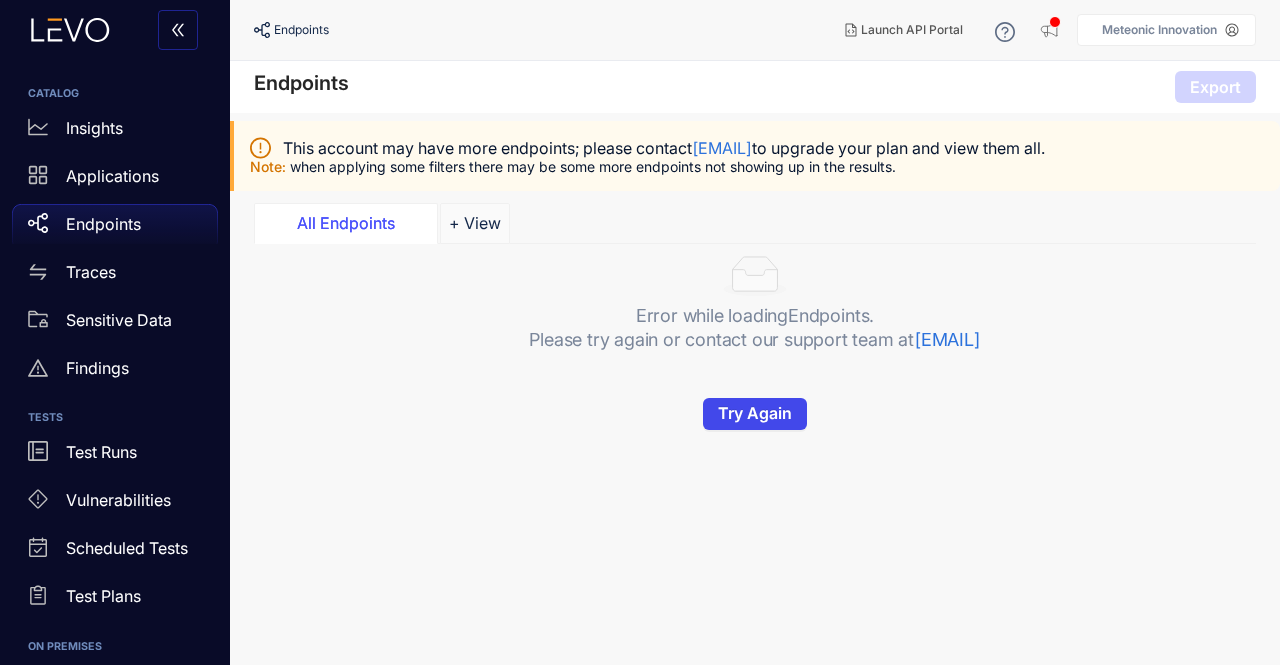 click on "Try Again" at bounding box center (755, 413) 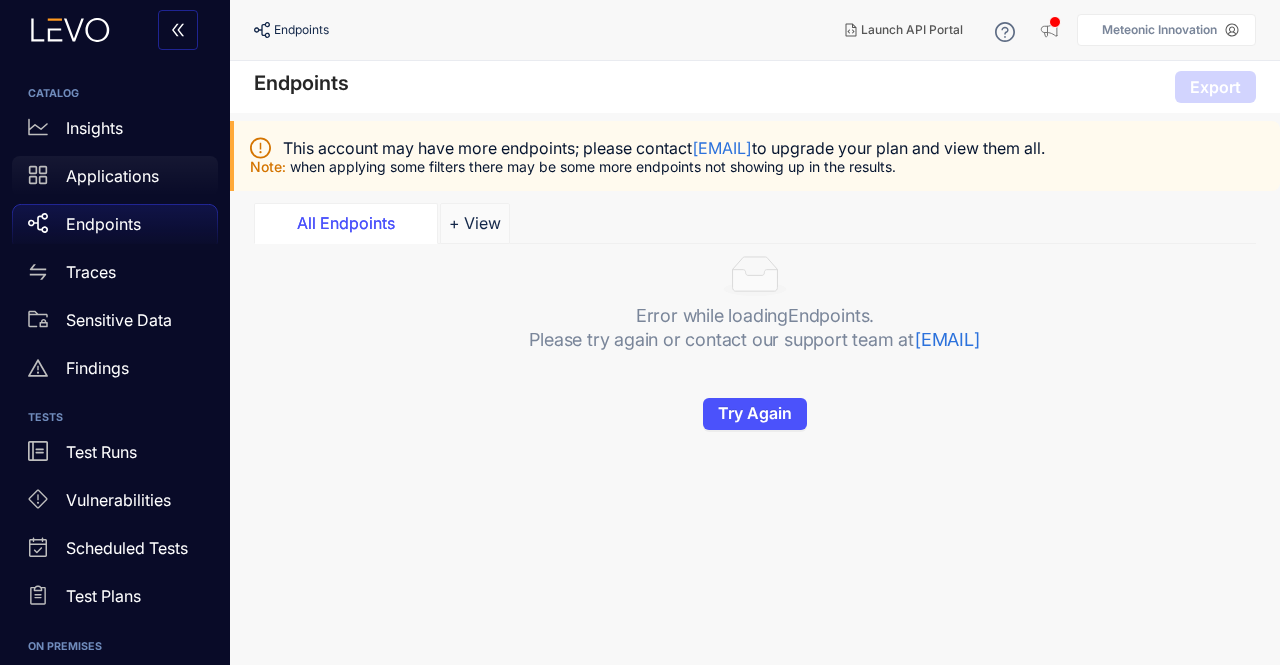 click on "Applications" at bounding box center [112, 176] 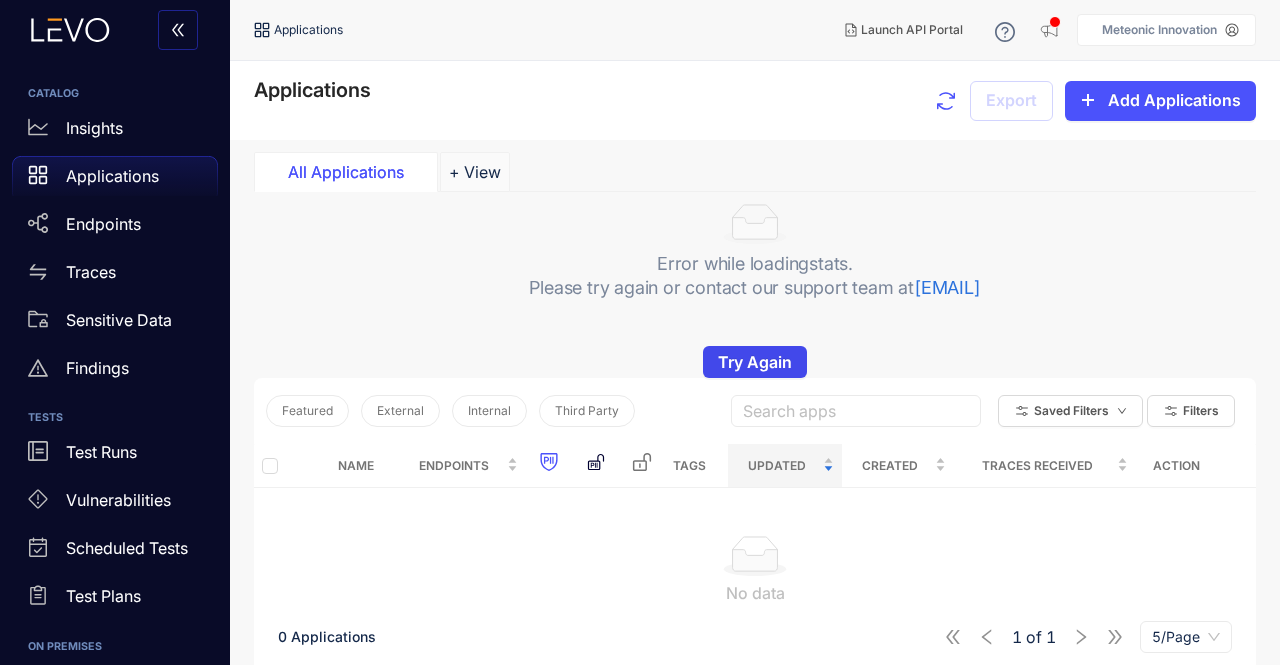 click on "Try Again" at bounding box center [755, 362] 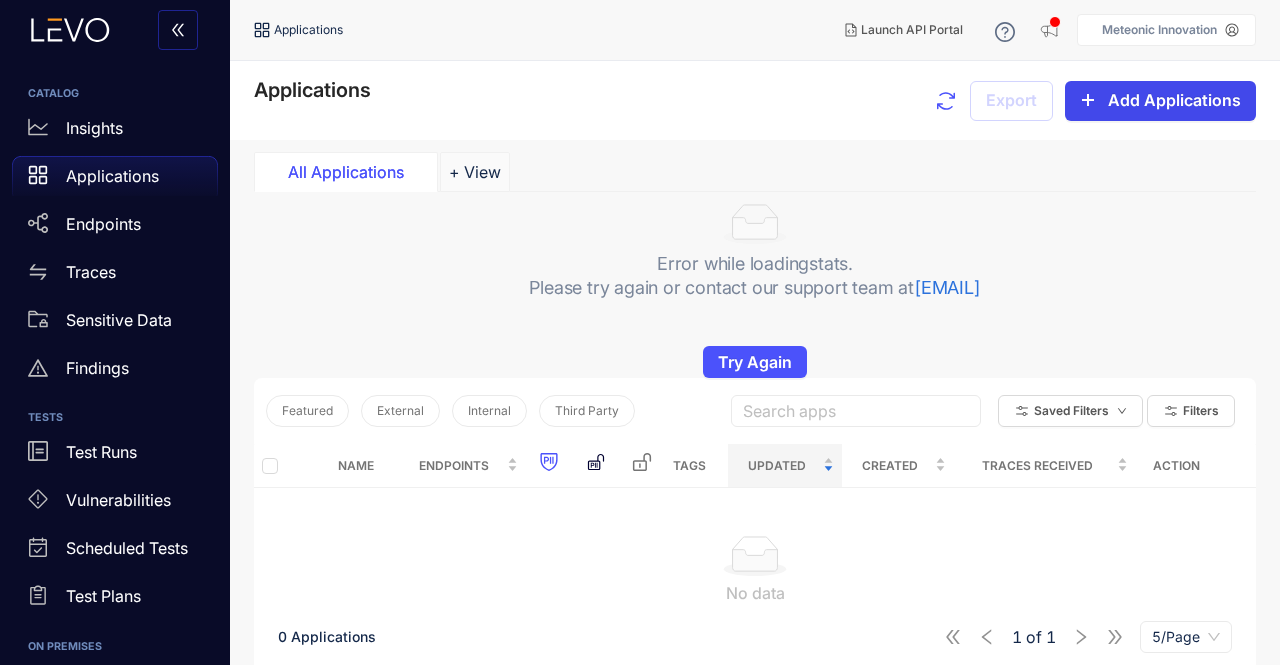 click on "Add Applications" at bounding box center (1160, 101) 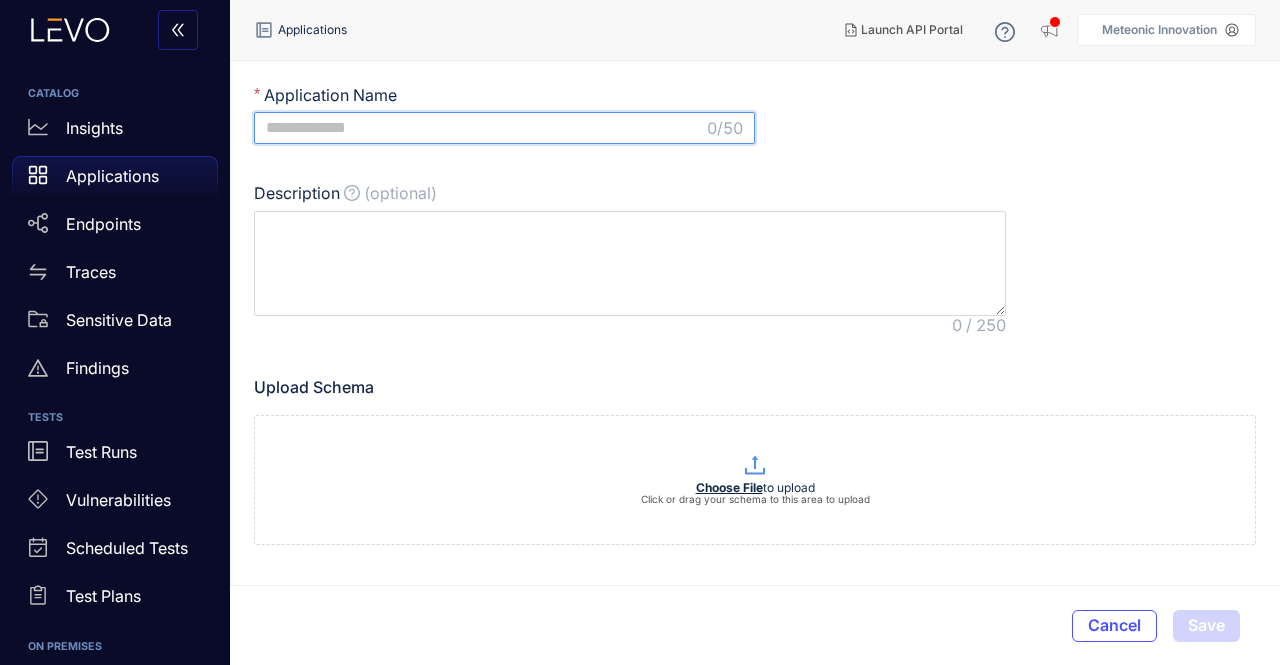 click on "Application Name" at bounding box center (484, 128) 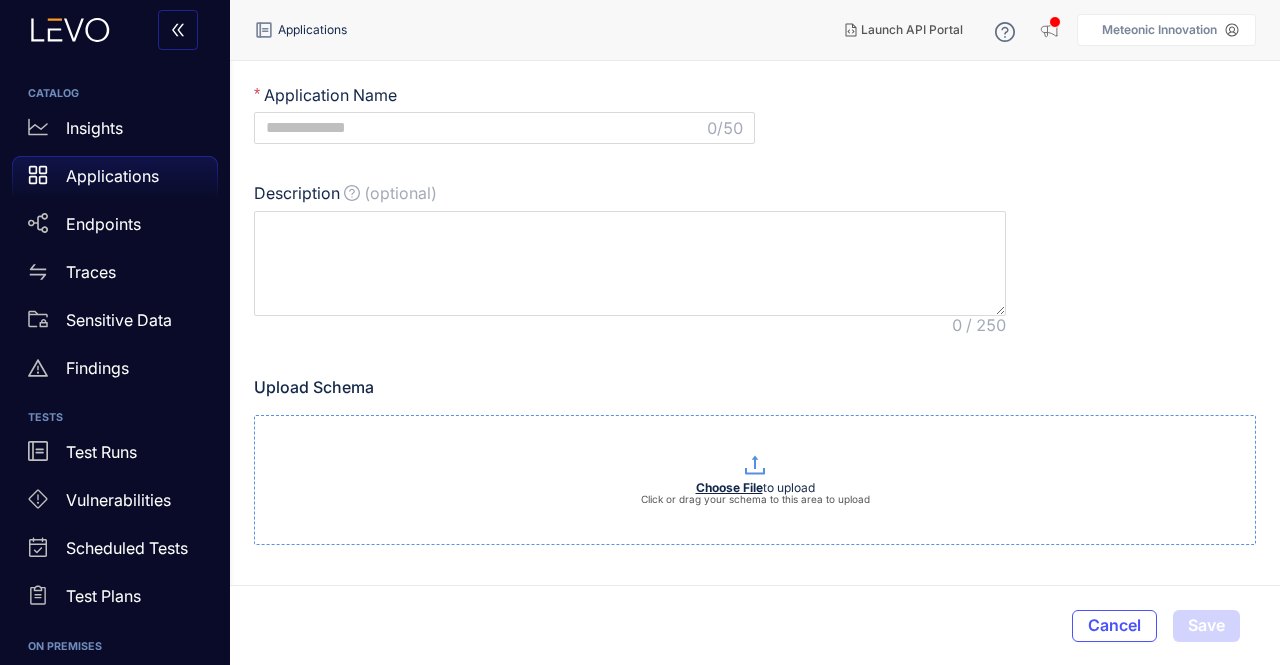 click on "Choose File" at bounding box center (729, 487) 